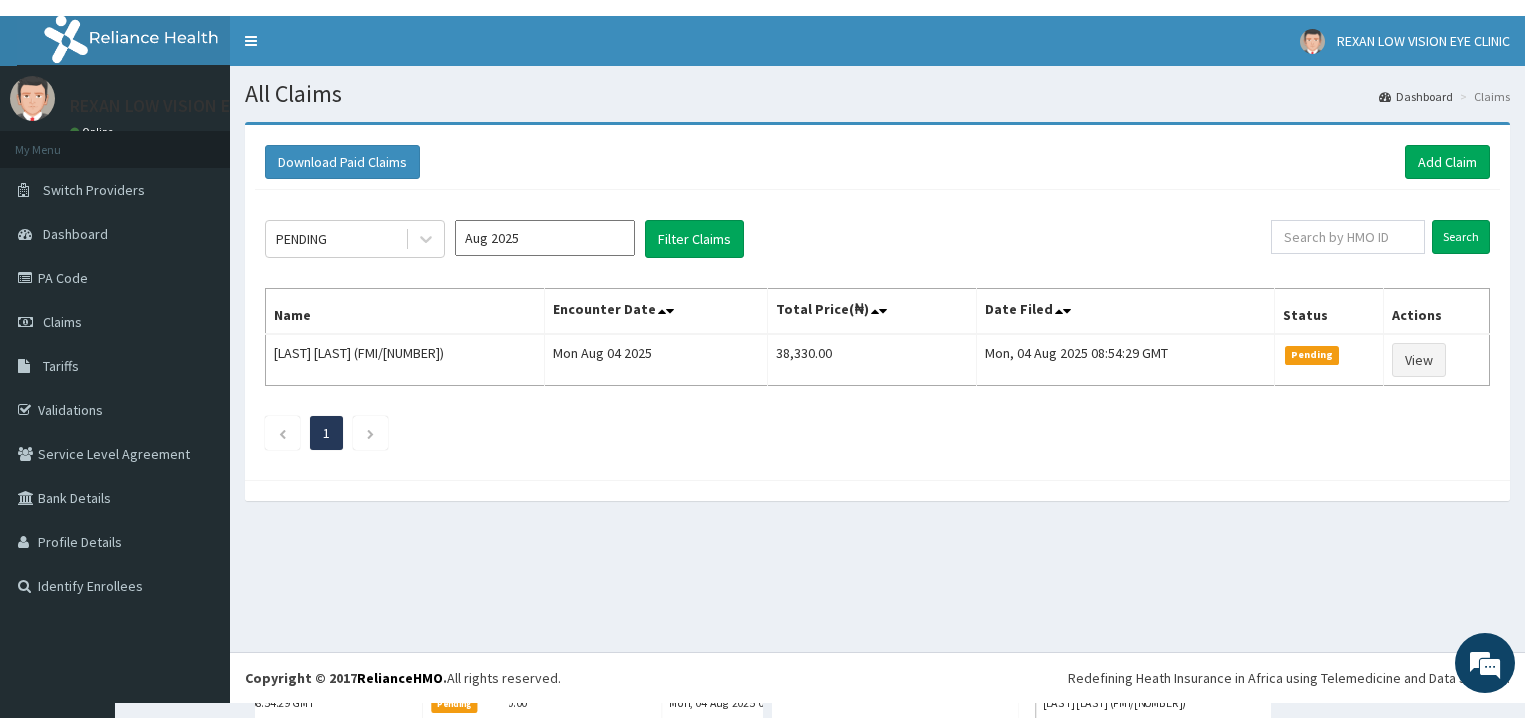 scroll, scrollTop: 0, scrollLeft: 0, axis: both 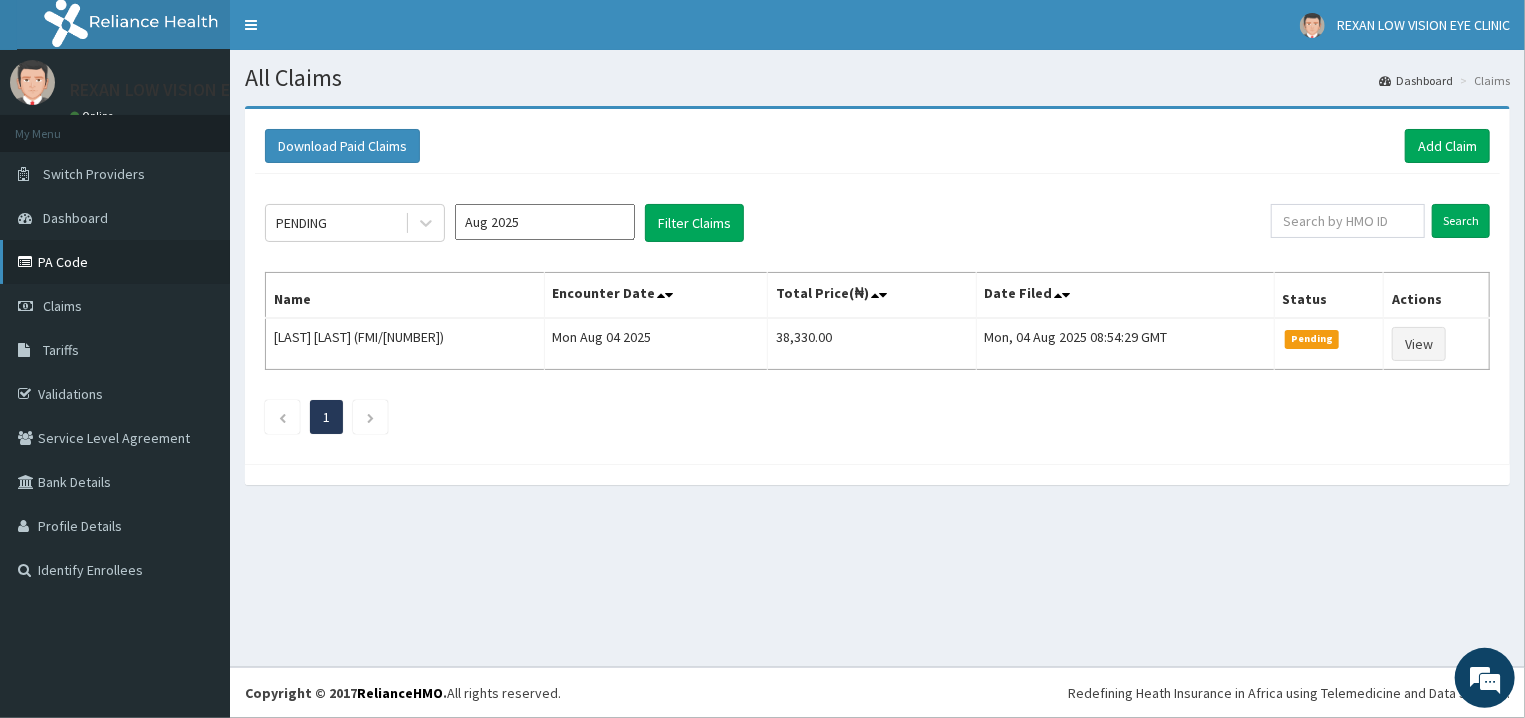 click on "PA Code" at bounding box center [115, 262] 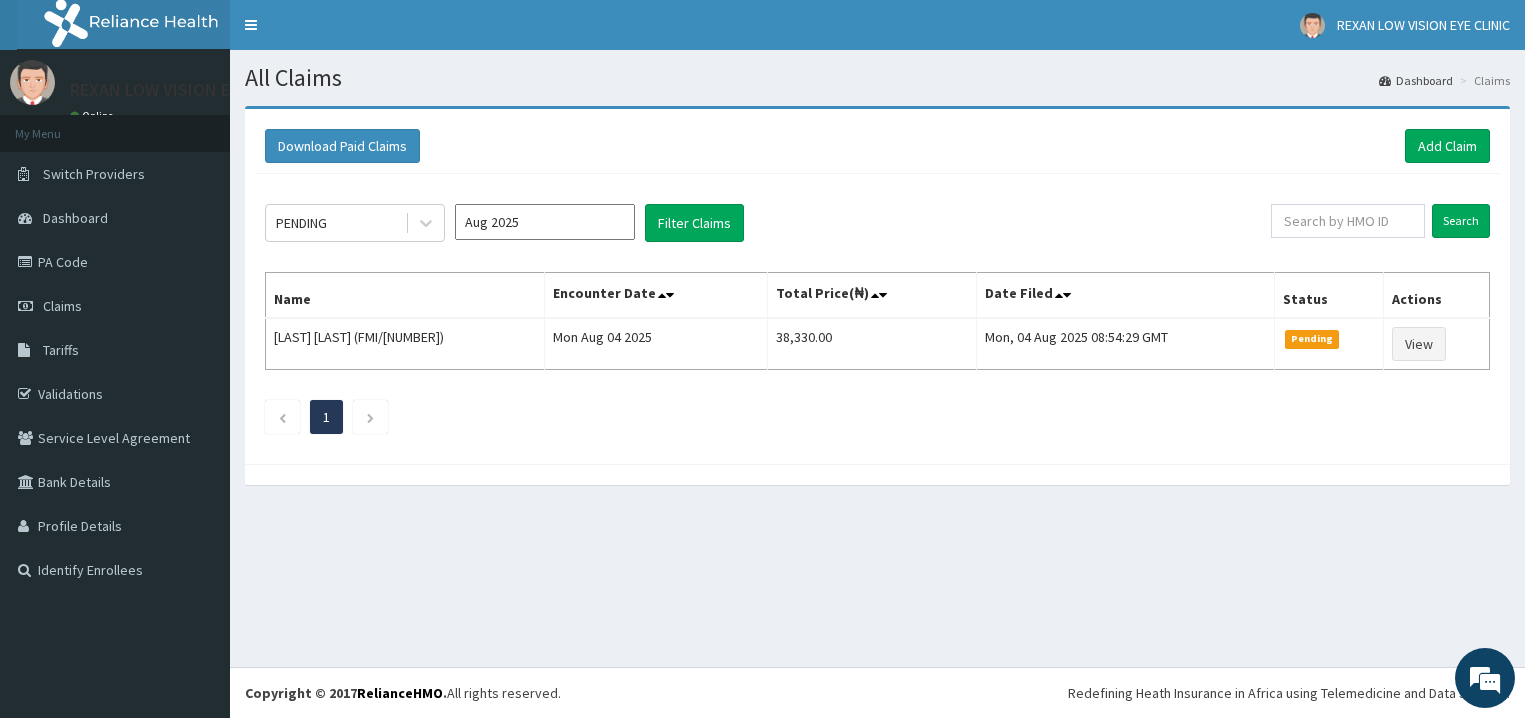 scroll, scrollTop: 0, scrollLeft: 0, axis: both 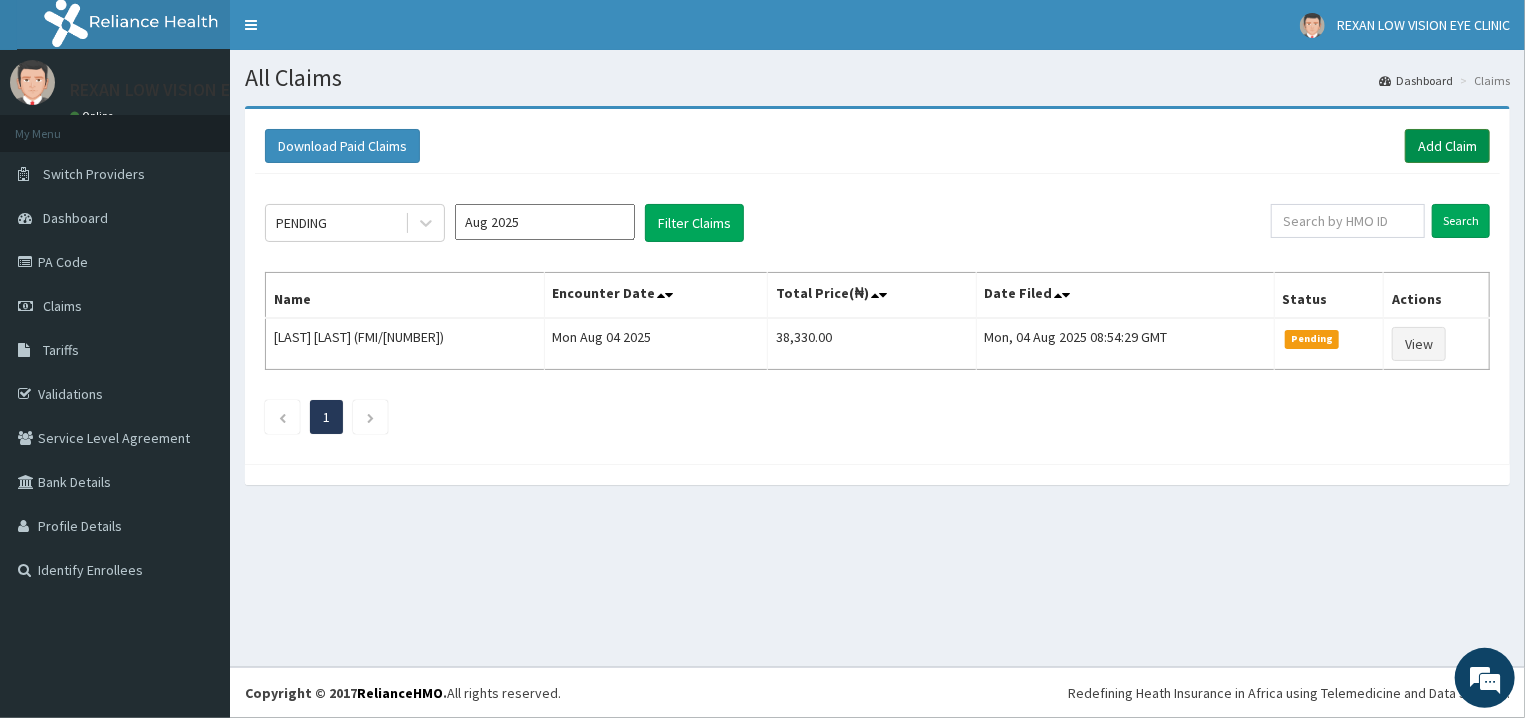 click on "Add Claim" at bounding box center [1447, 146] 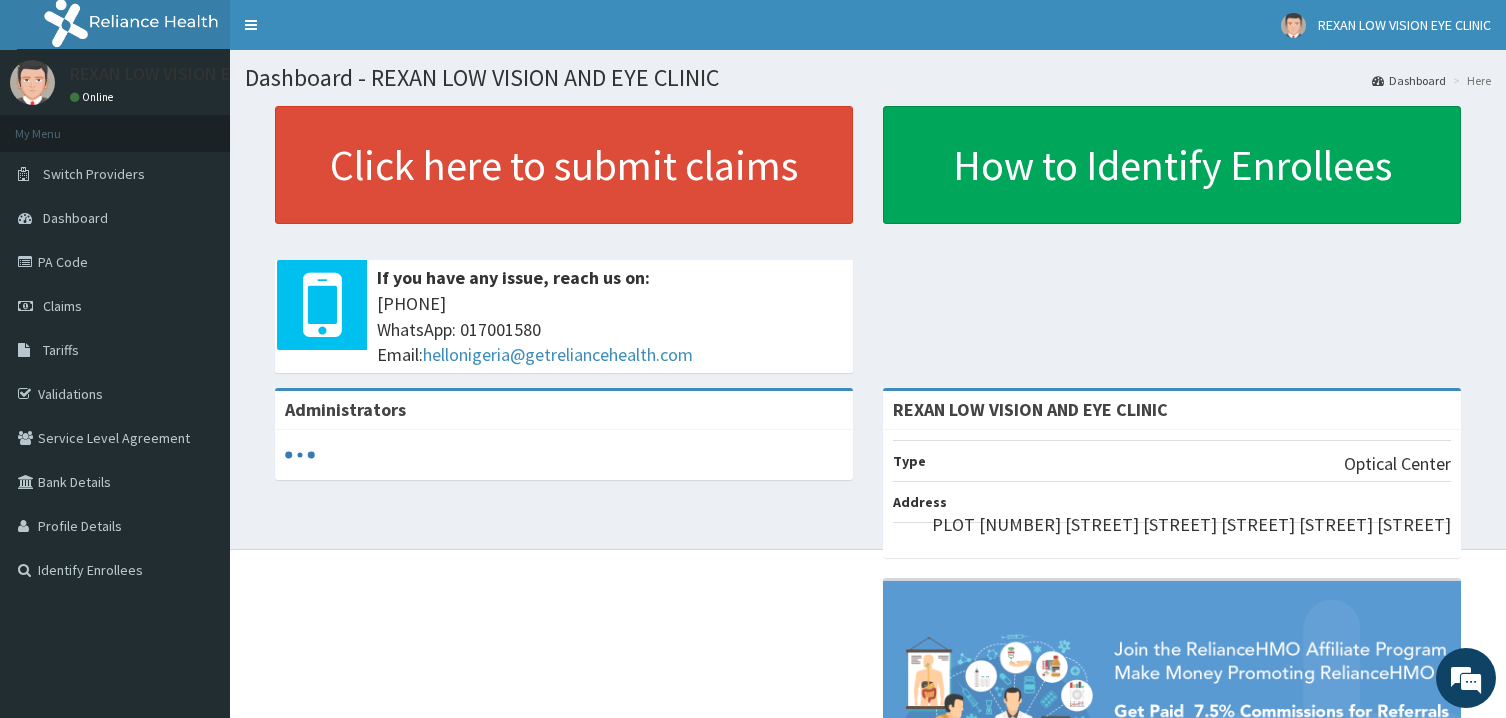 scroll, scrollTop: 0, scrollLeft: 0, axis: both 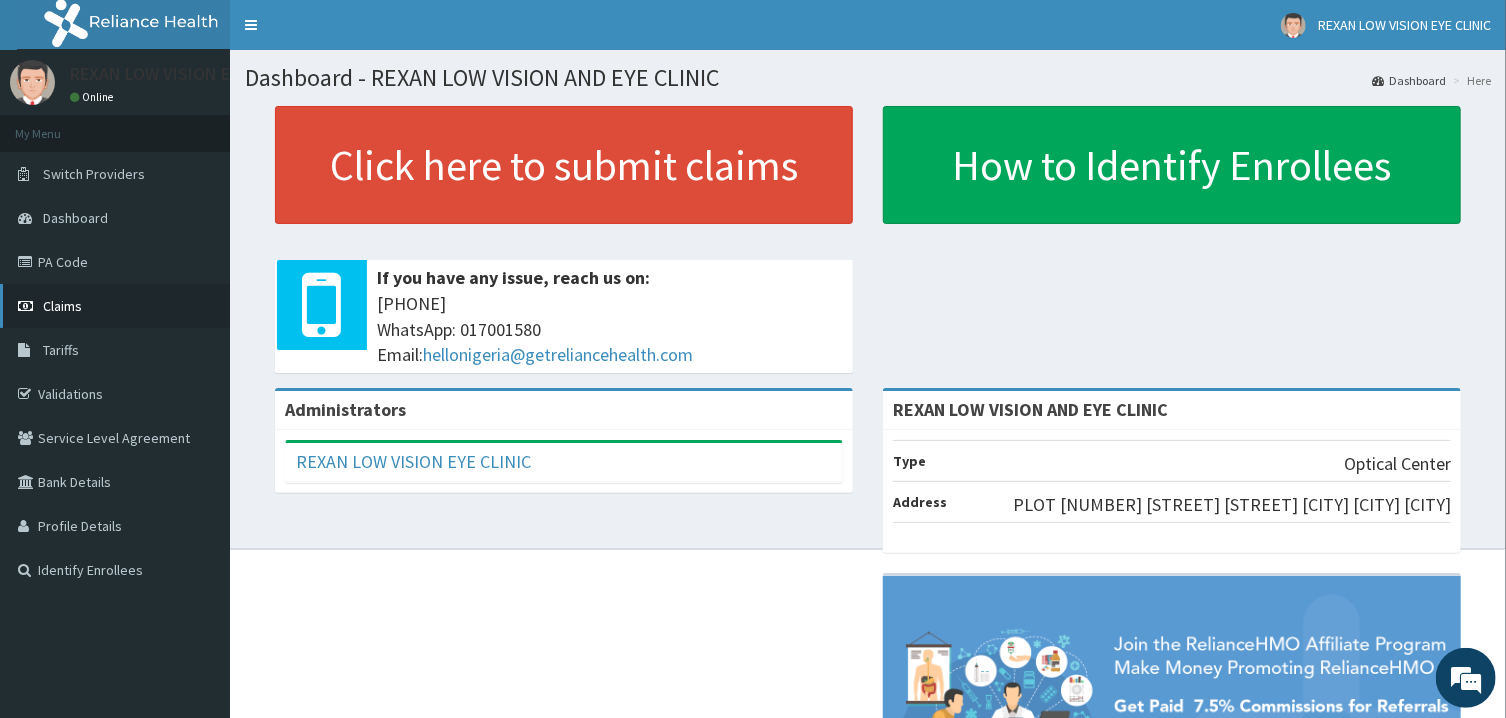 click on "Claims" at bounding box center (115, 306) 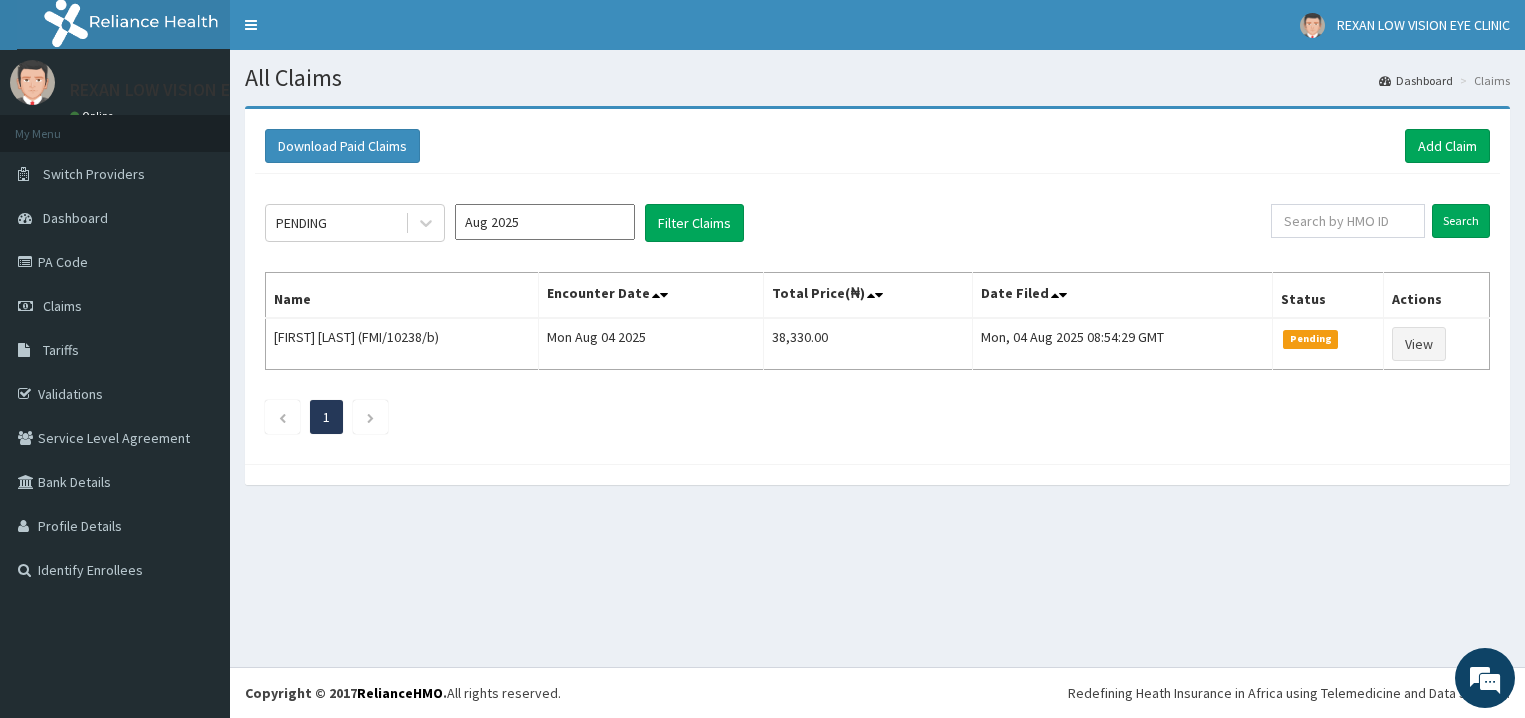 scroll, scrollTop: 0, scrollLeft: 0, axis: both 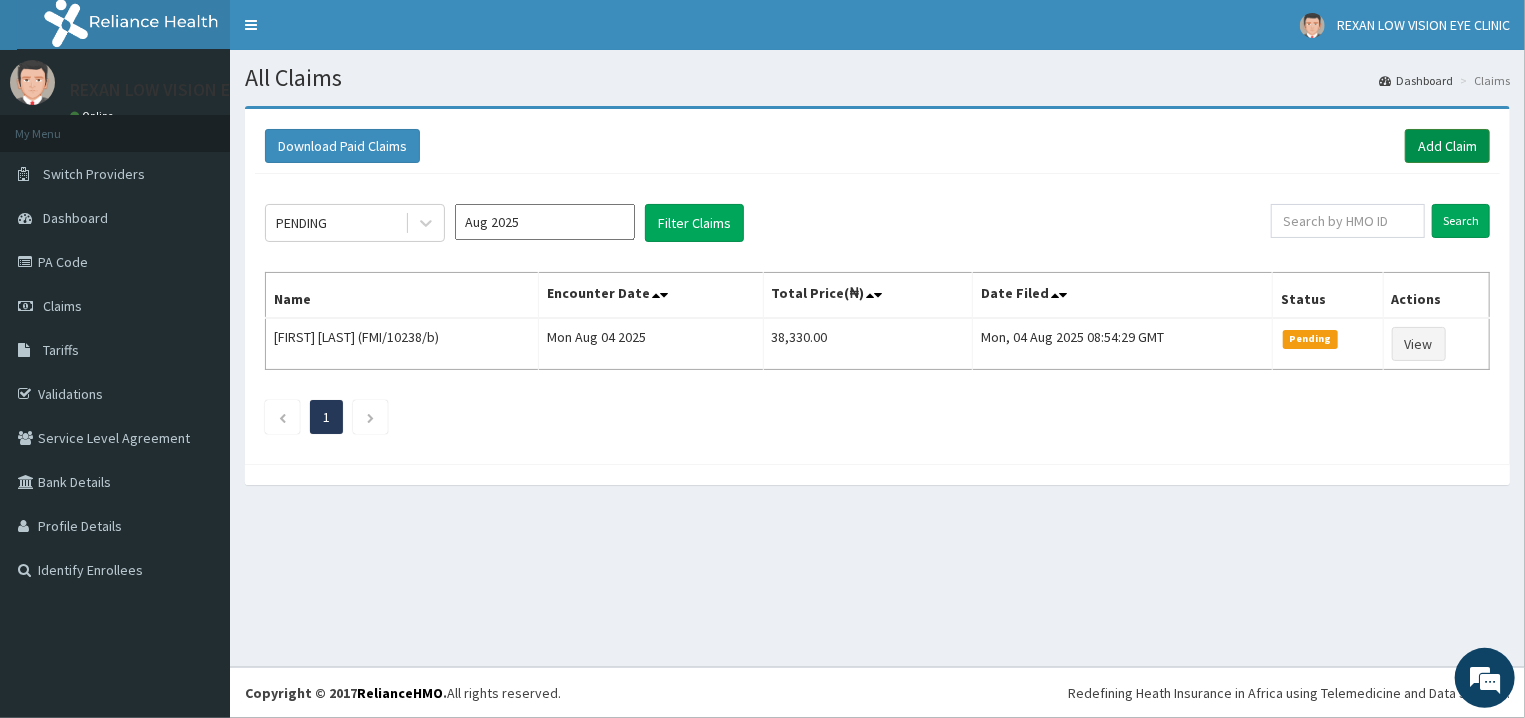 click on "Add Claim" at bounding box center [1447, 146] 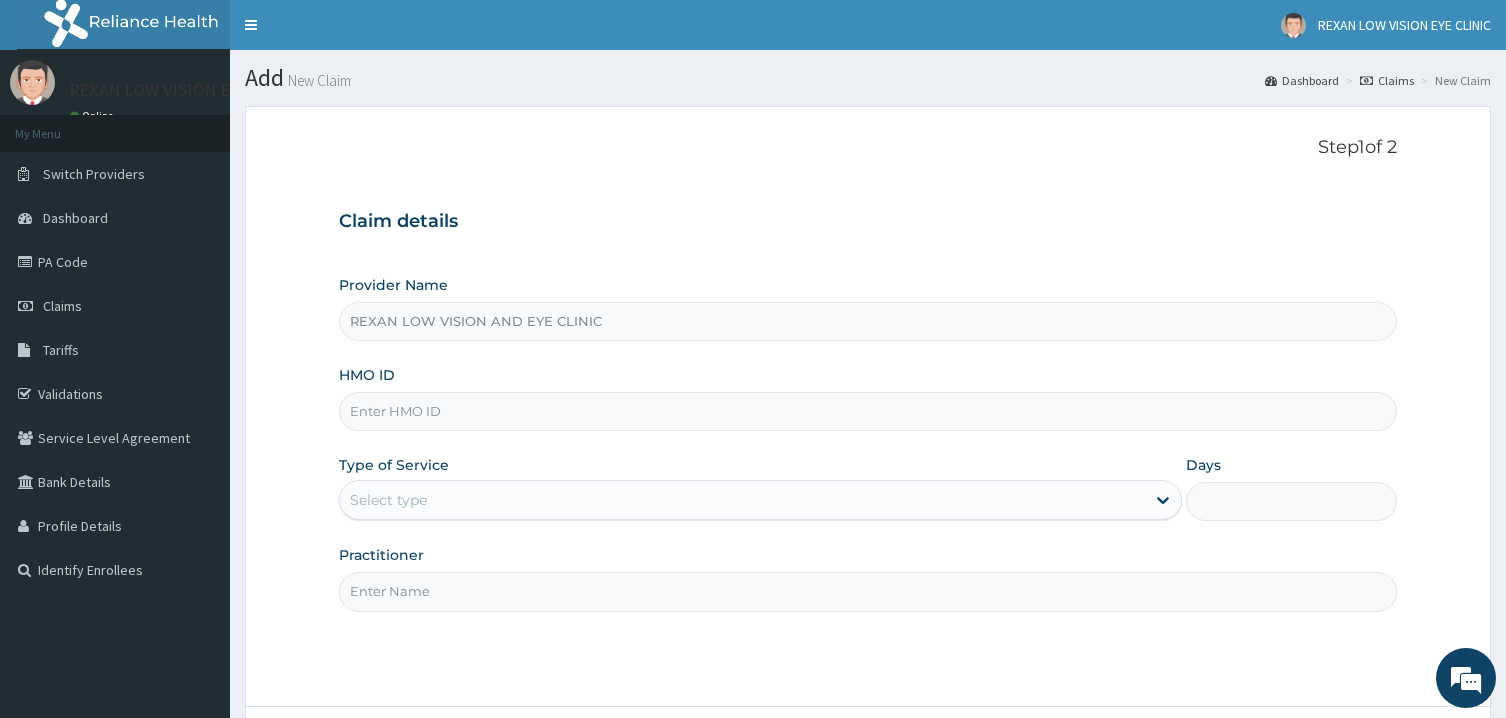 scroll, scrollTop: 0, scrollLeft: 0, axis: both 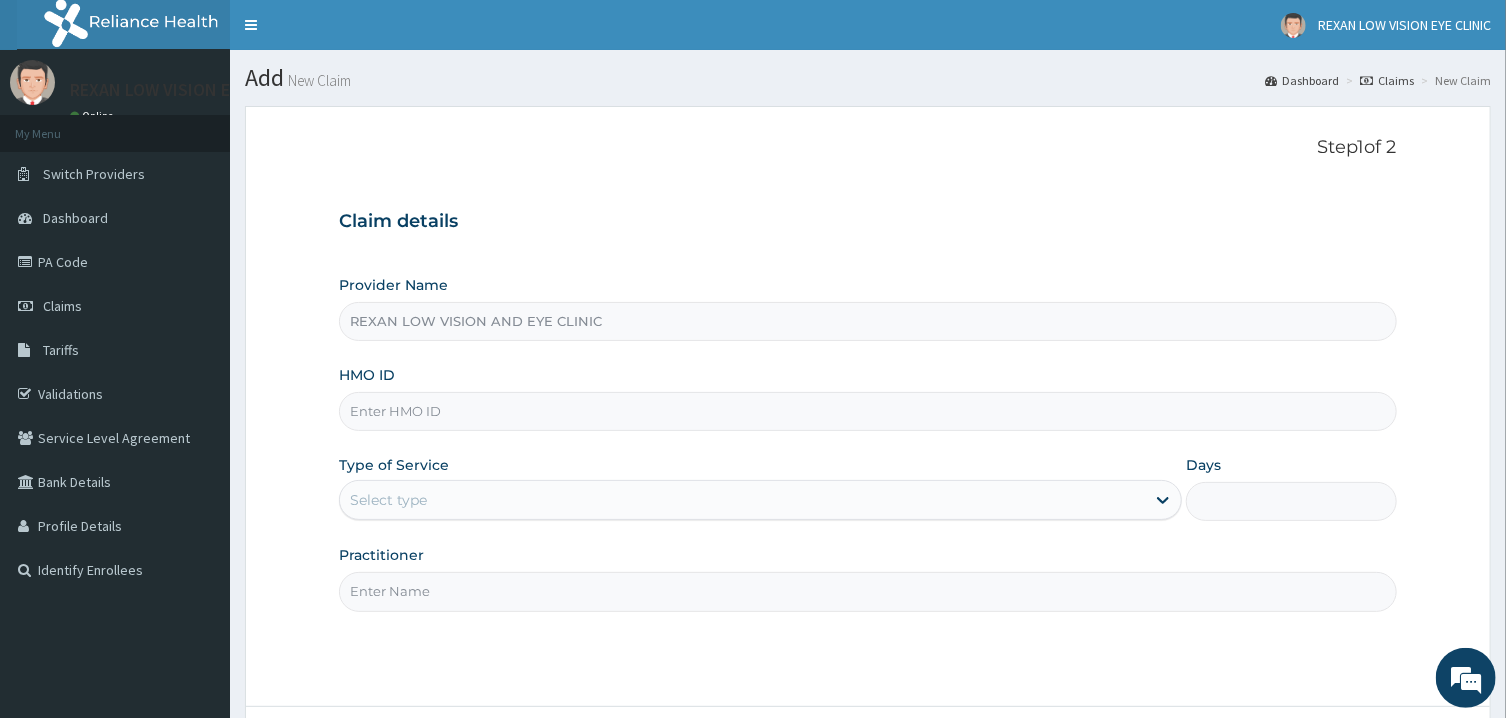 click on "HMO ID" at bounding box center [867, 411] 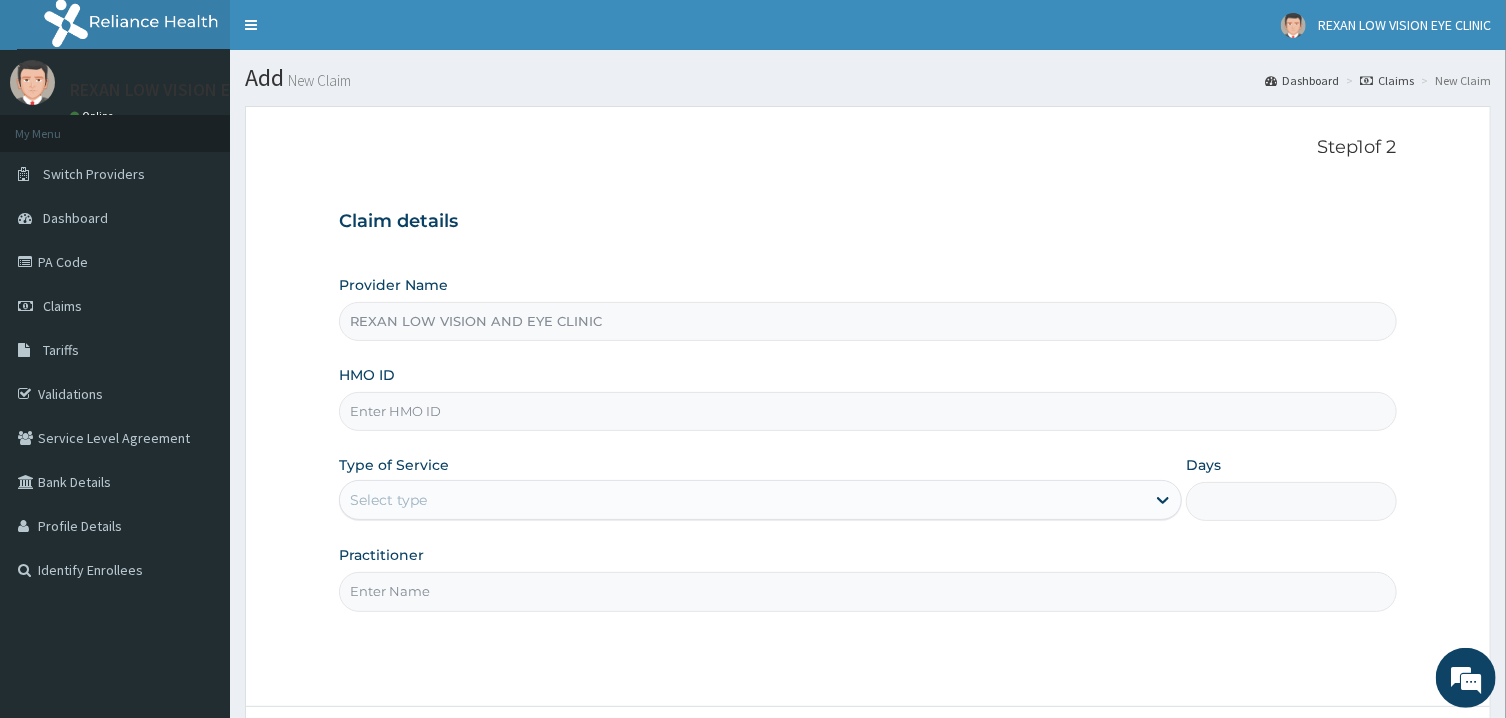 click on "HMO ID" at bounding box center (867, 411) 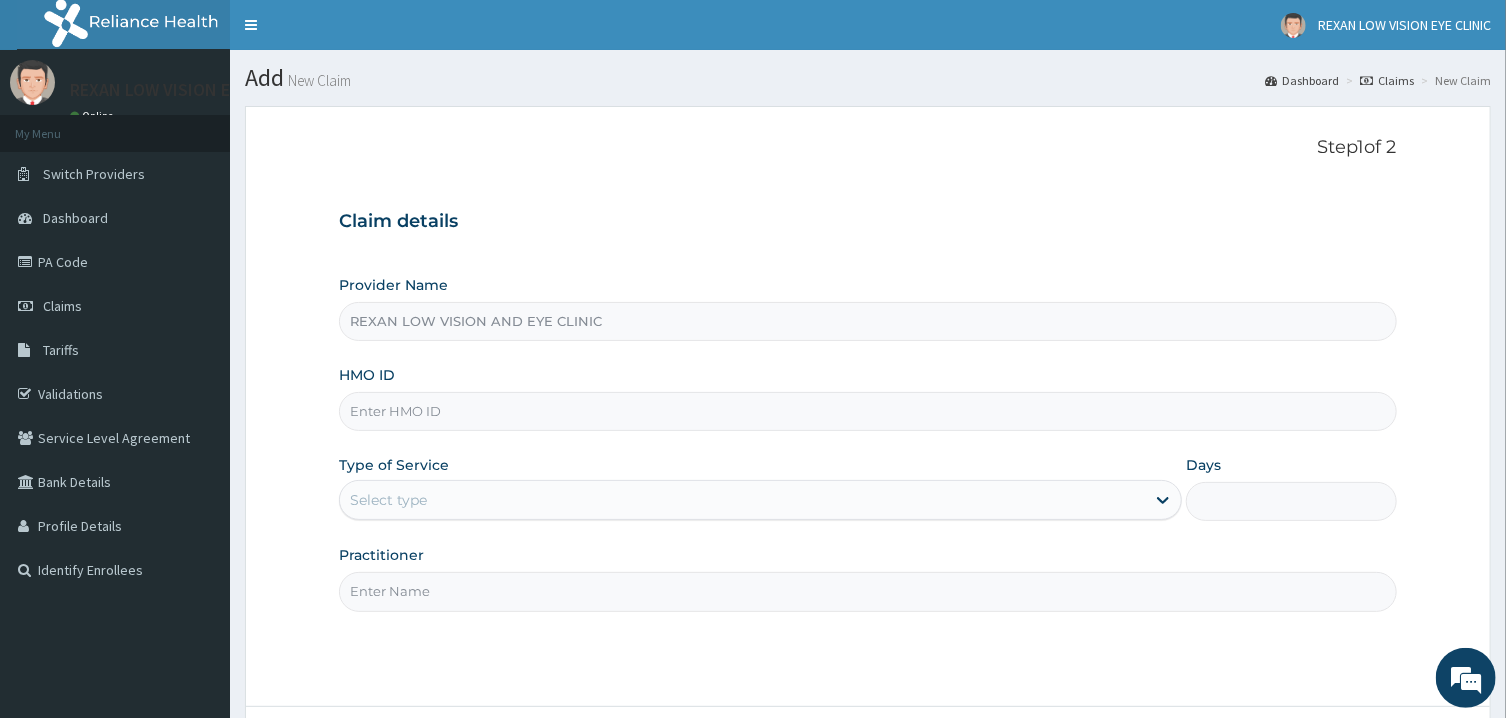 paste on "[ID]" 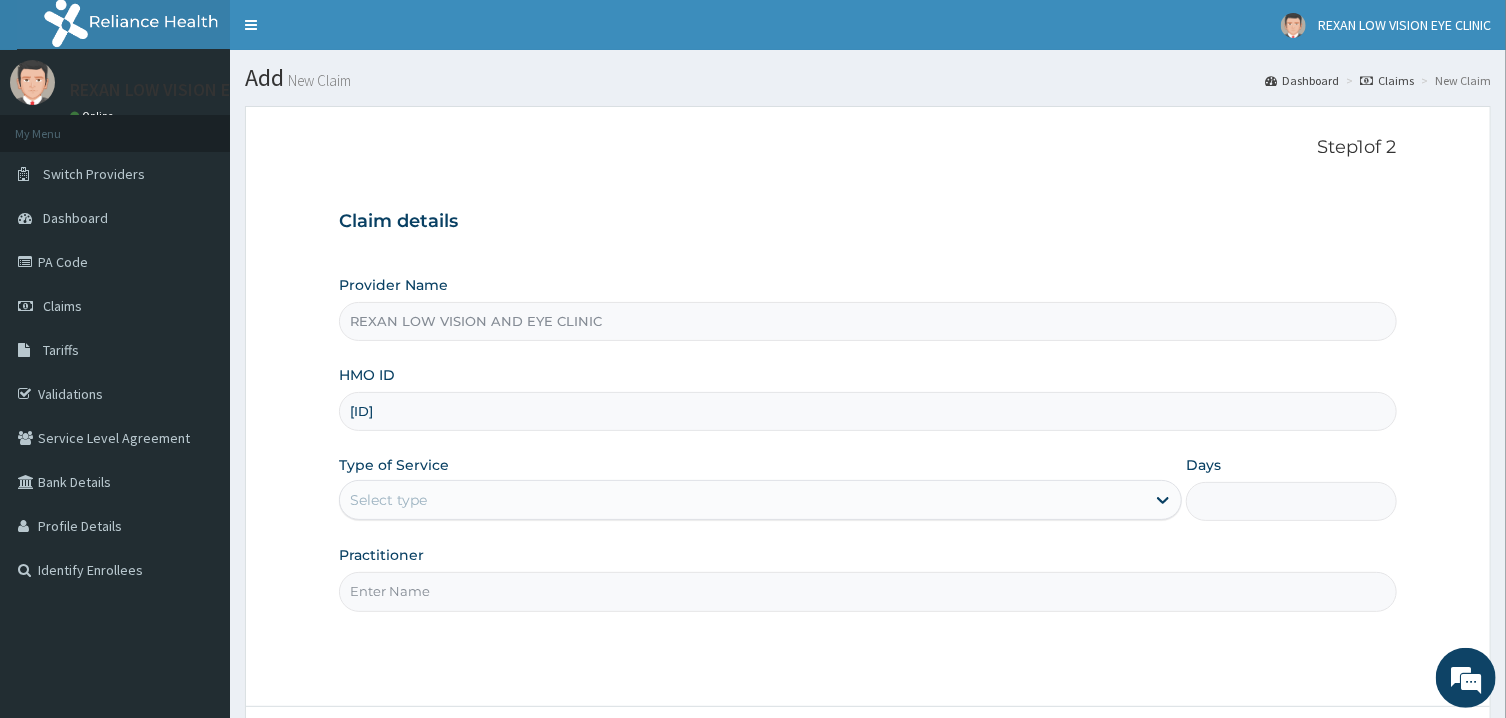 type on "[ID]" 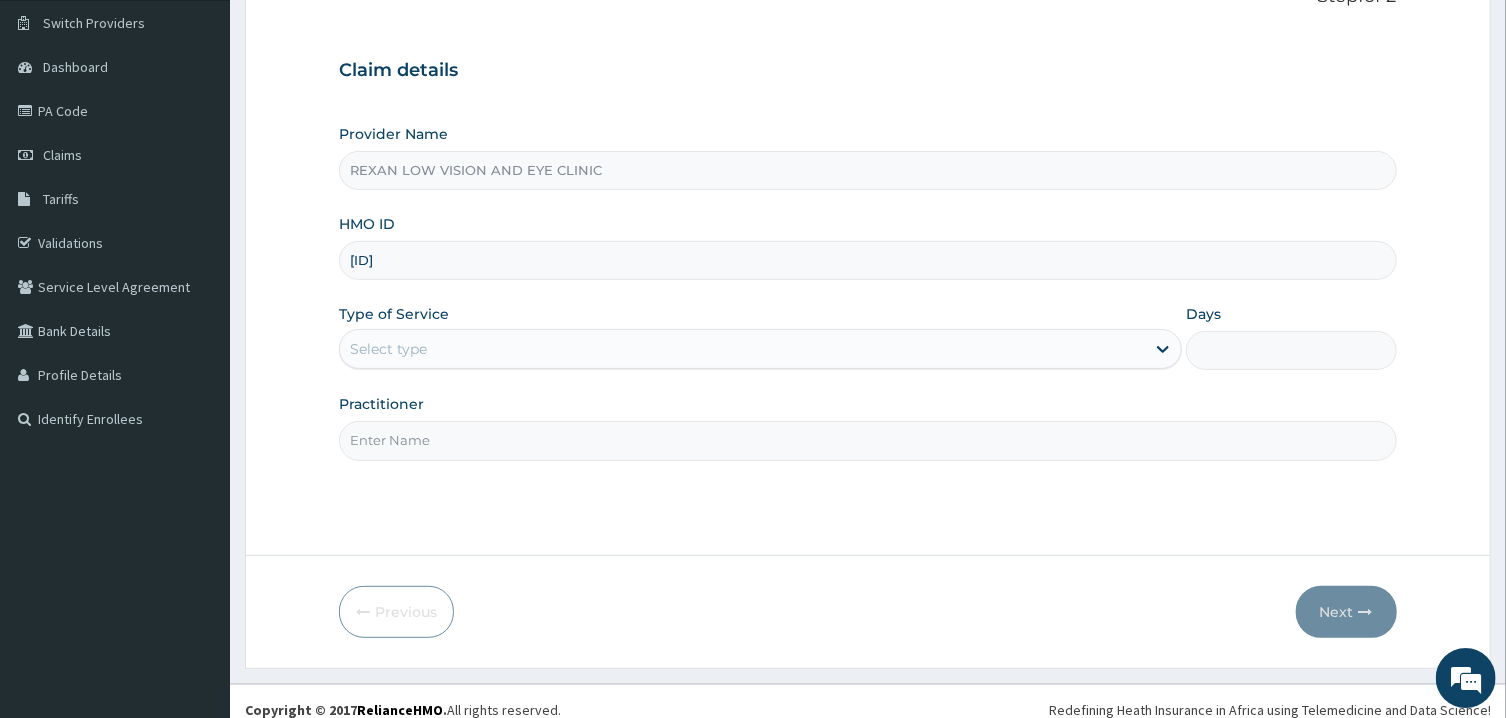 scroll, scrollTop: 168, scrollLeft: 0, axis: vertical 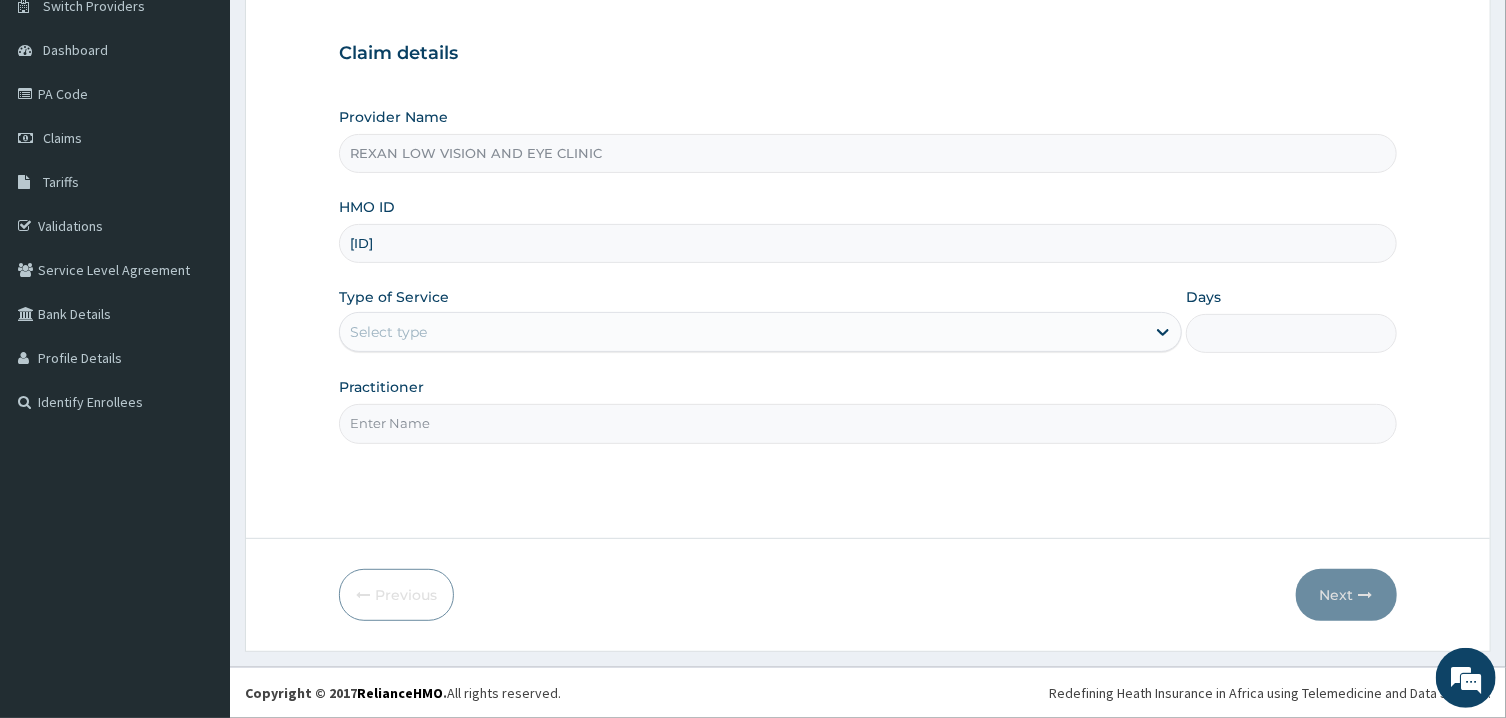 click on "Select type" at bounding box center (742, 332) 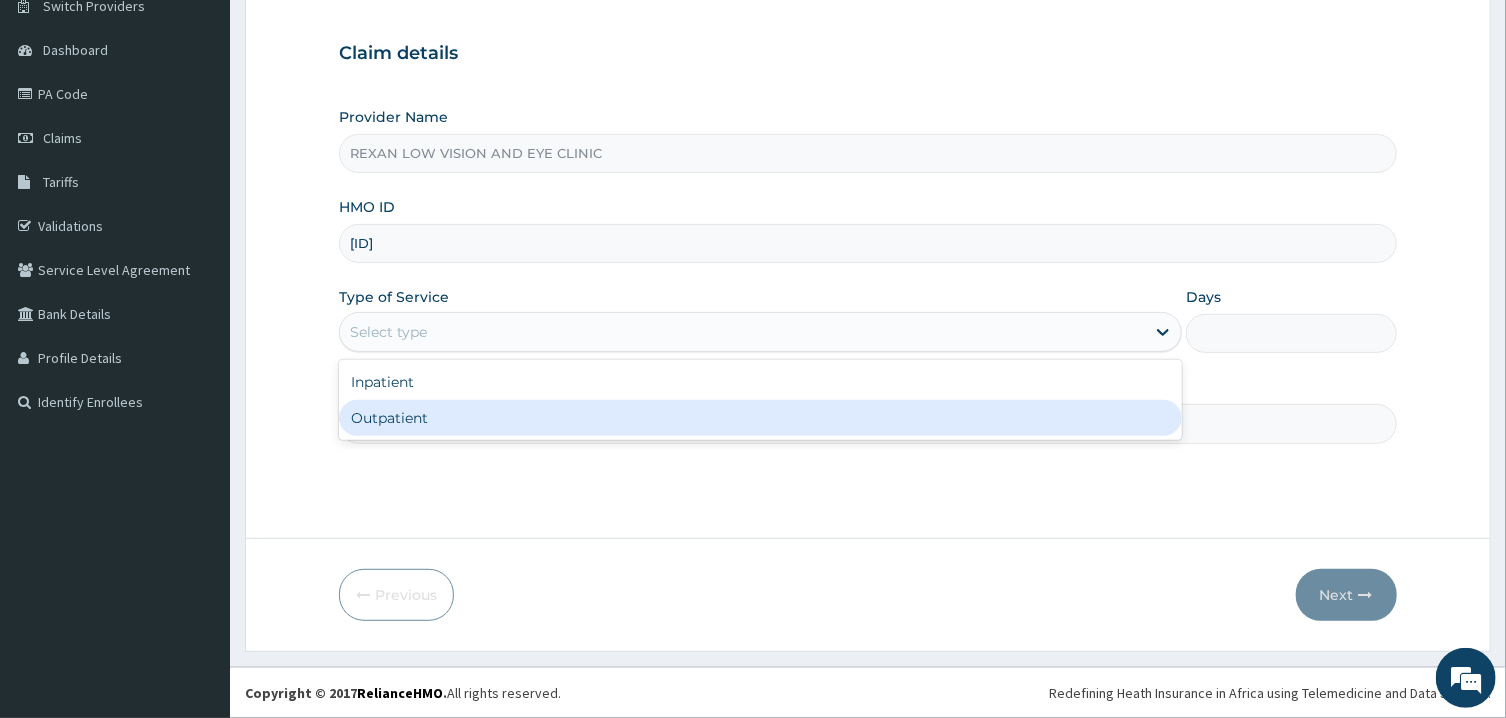 click on "Outpatient" at bounding box center [760, 418] 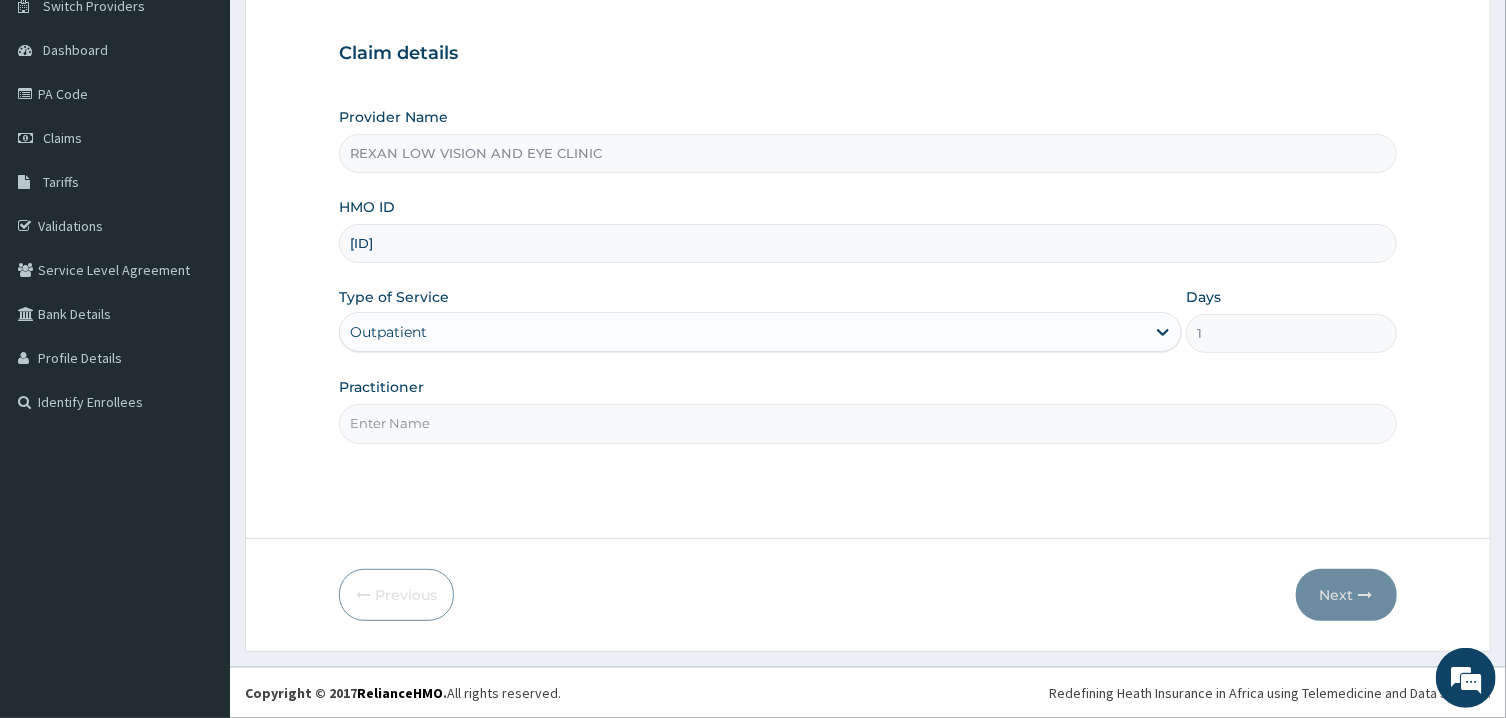 click on "Practitioner" at bounding box center [867, 423] 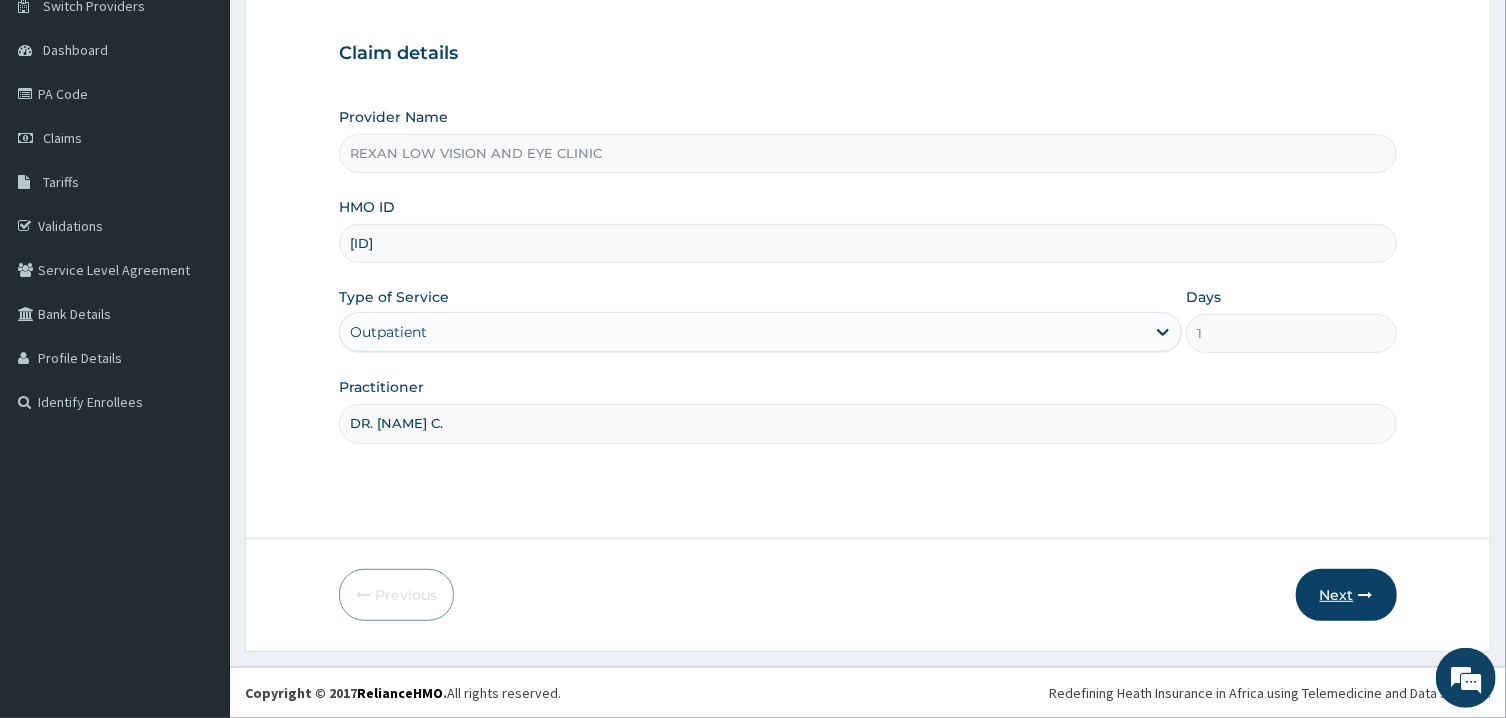 type on "DR. STEPHEN C." 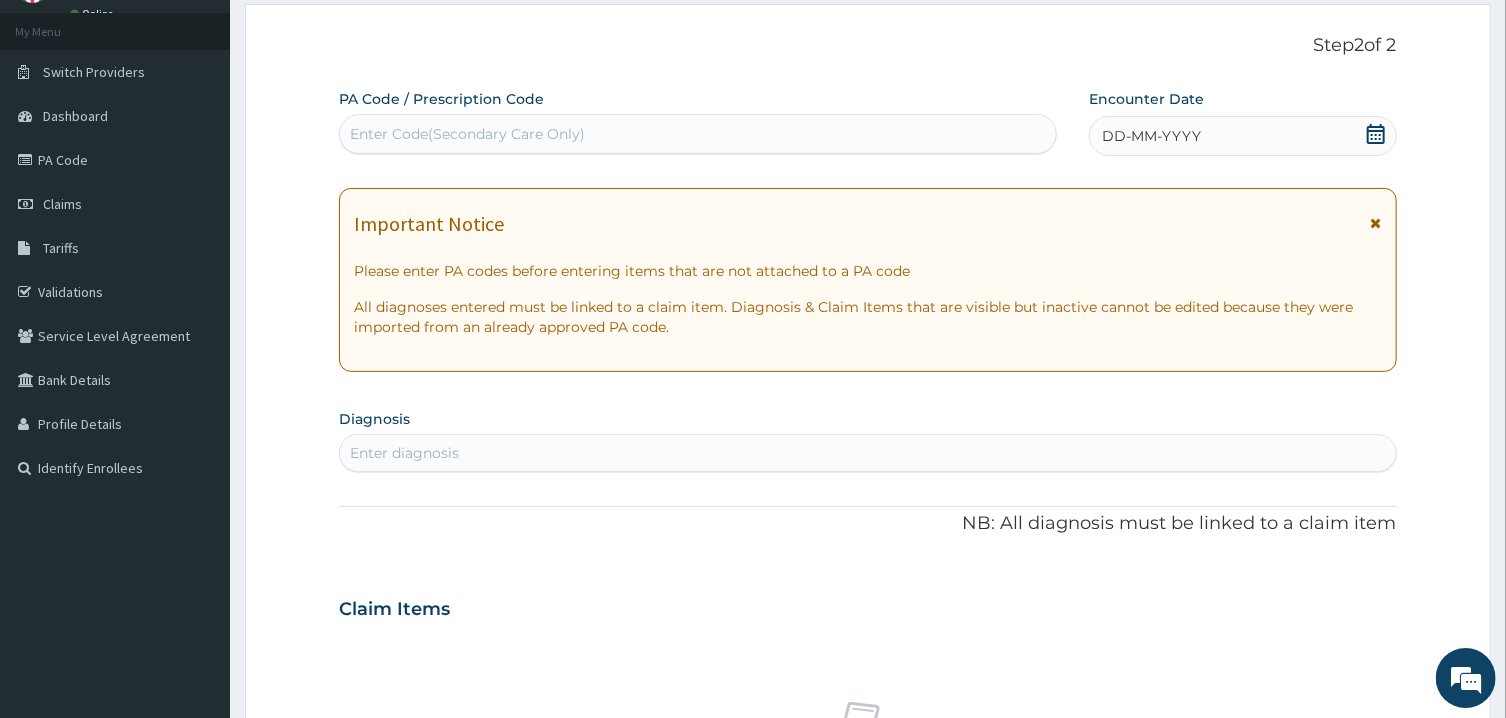 scroll, scrollTop: 61, scrollLeft: 0, axis: vertical 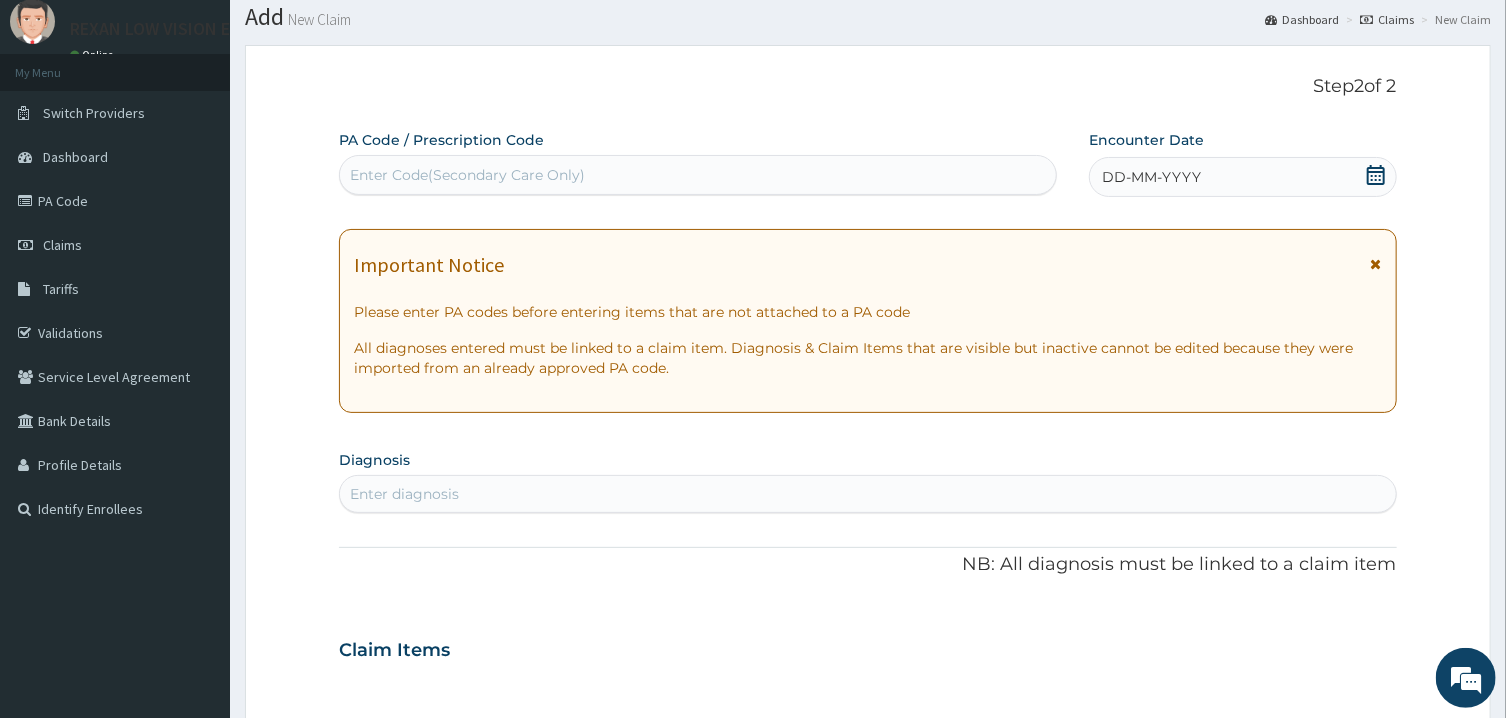 click on "Enter Code(Secondary Care Only)" at bounding box center [467, 175] 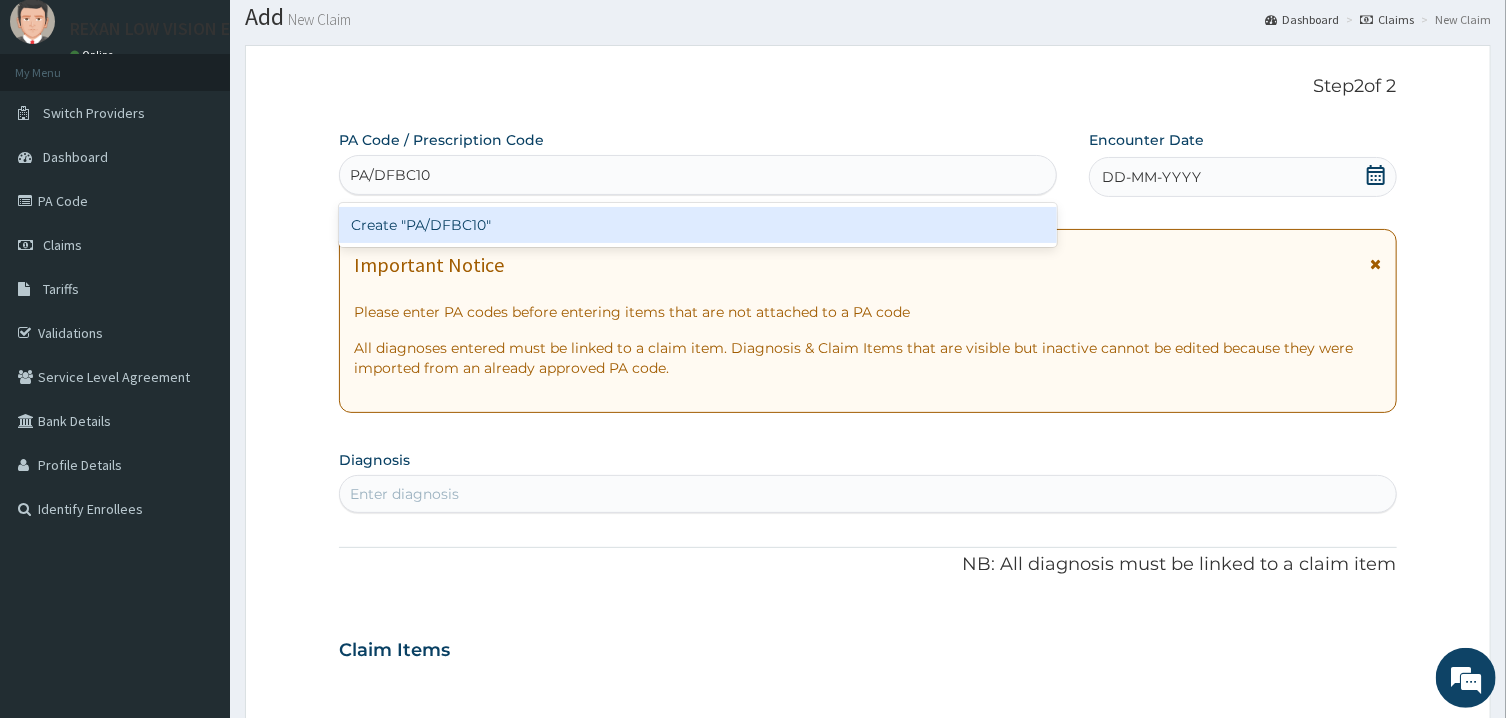 click on "Create "PA/DFBC10"" at bounding box center (698, 225) 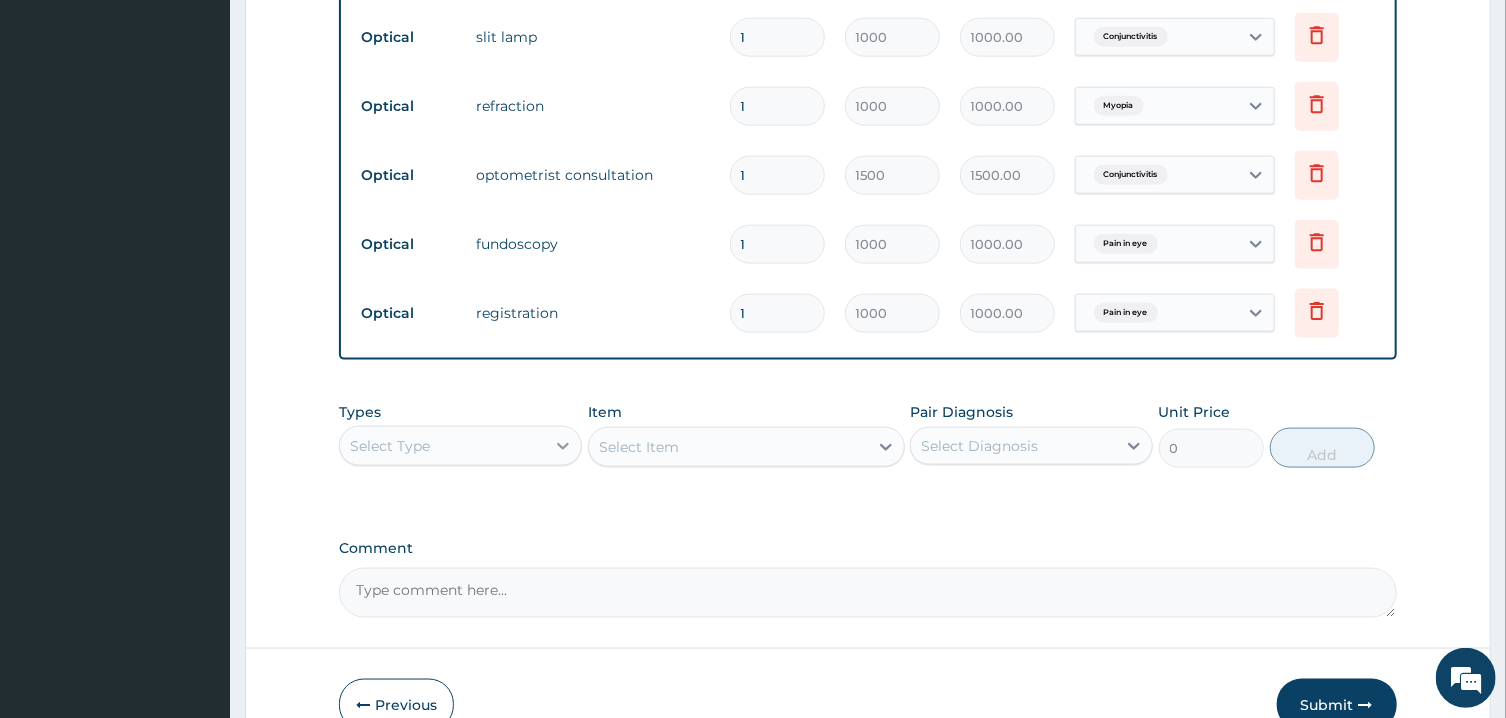 scroll, scrollTop: 1316, scrollLeft: 0, axis: vertical 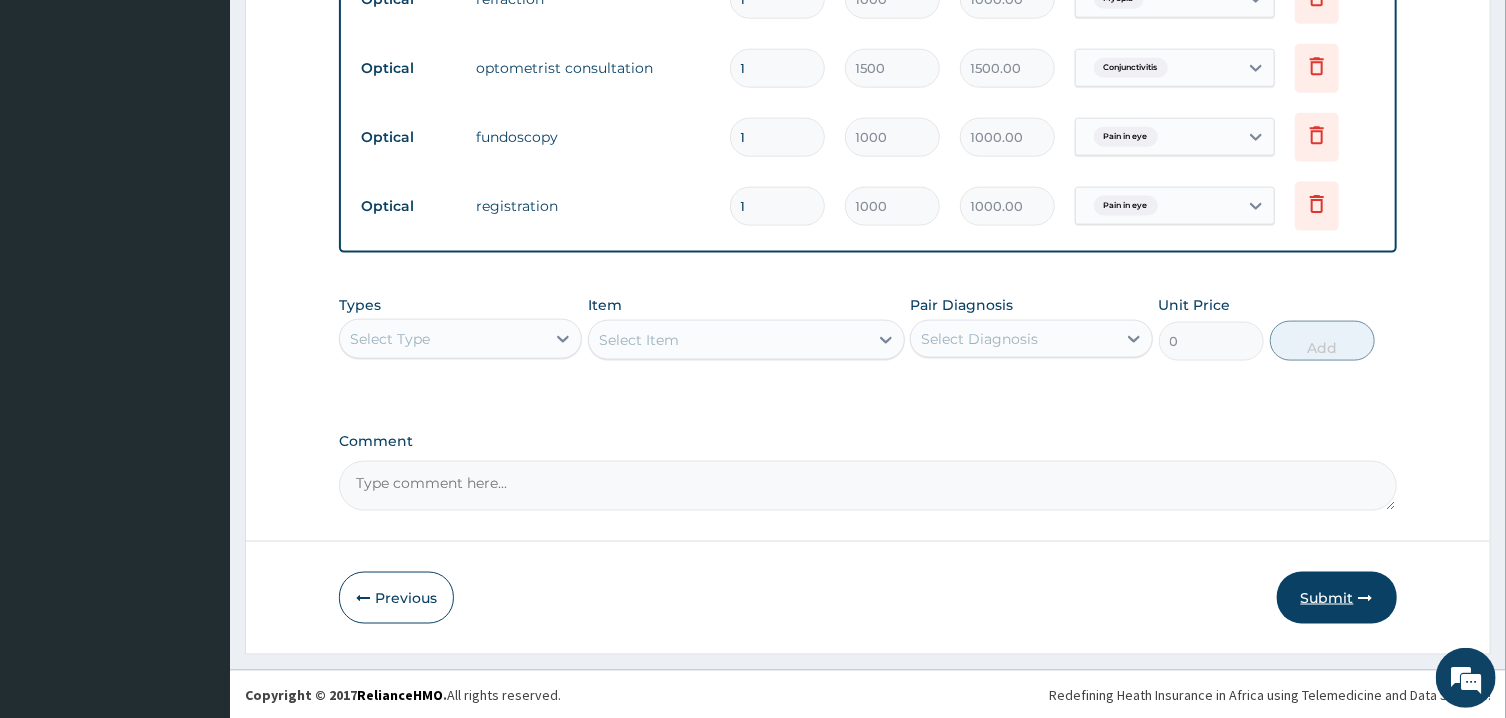 click on "Submit" at bounding box center (1337, 598) 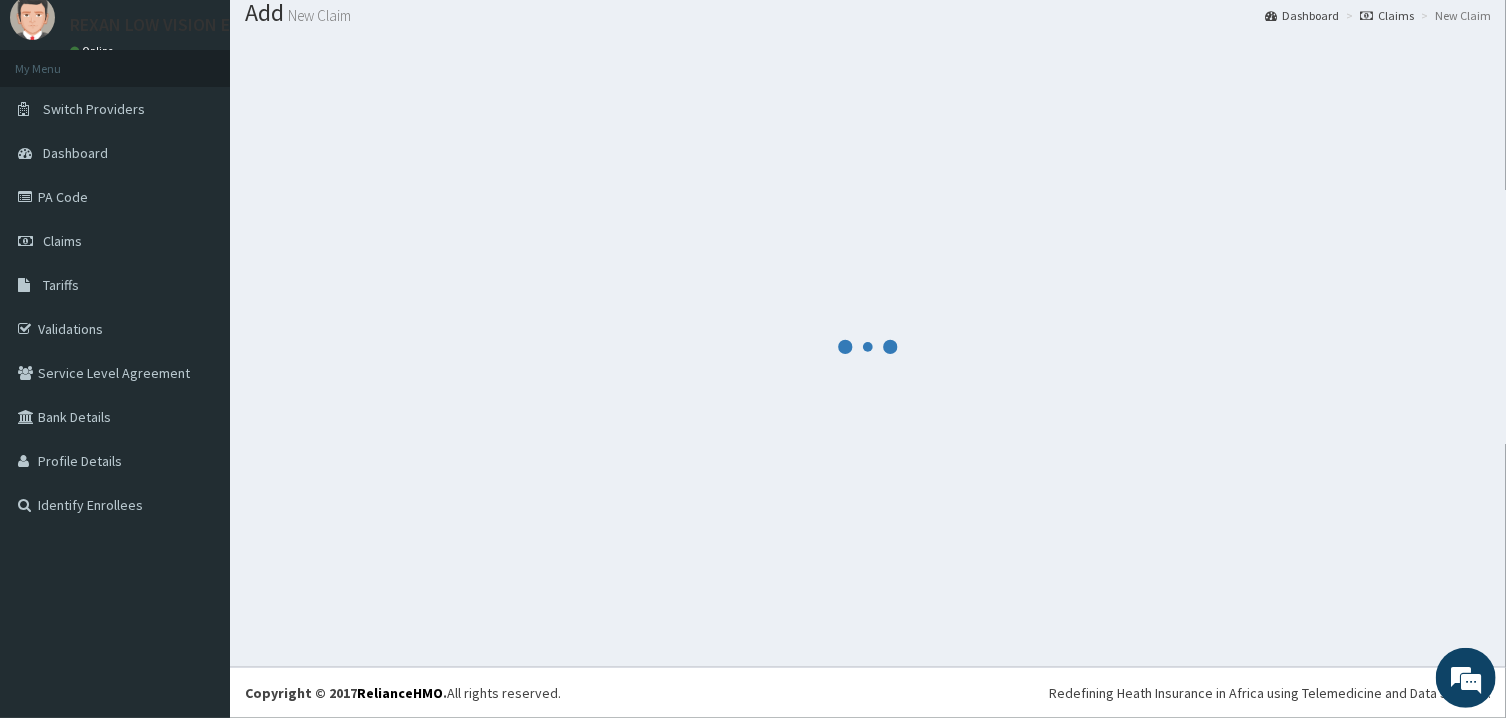 scroll, scrollTop: 64, scrollLeft: 0, axis: vertical 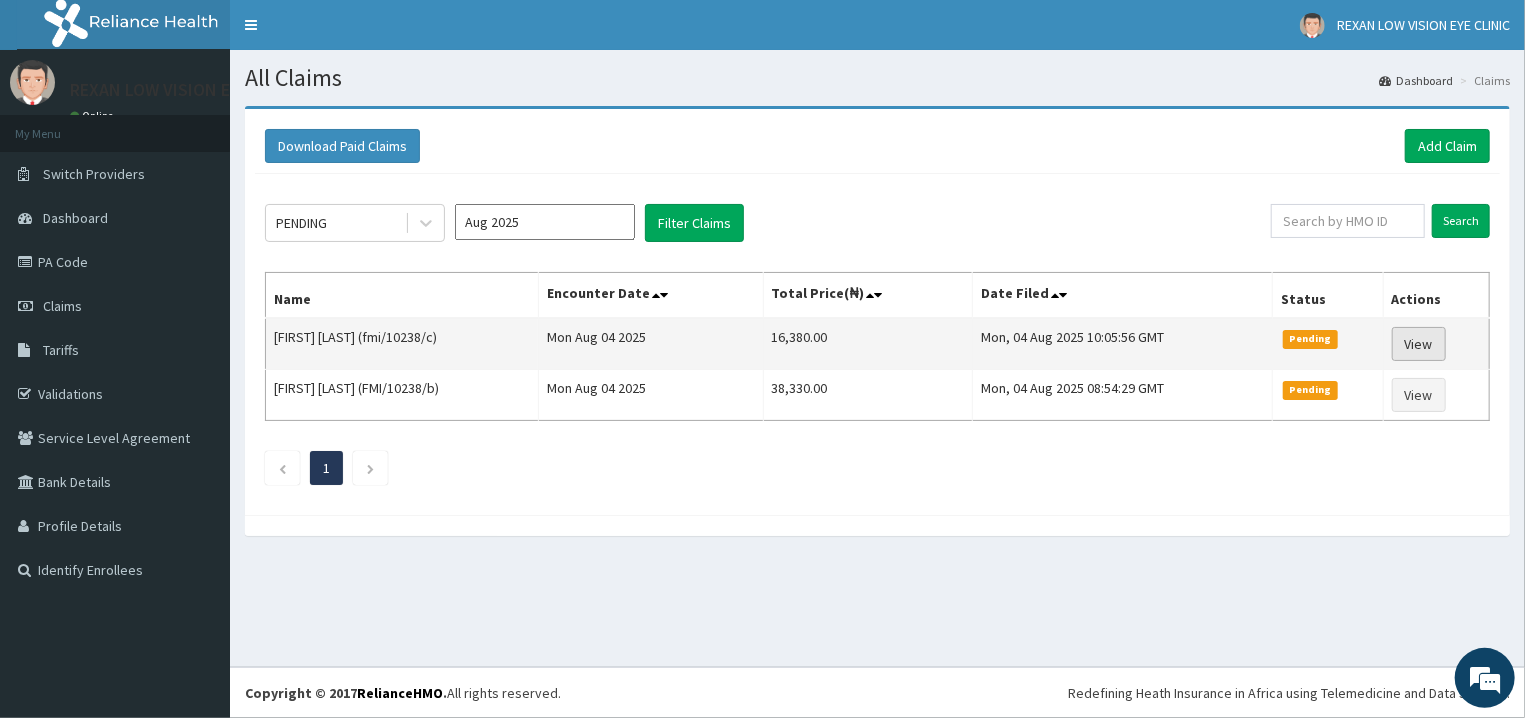 click on "View" at bounding box center [1419, 344] 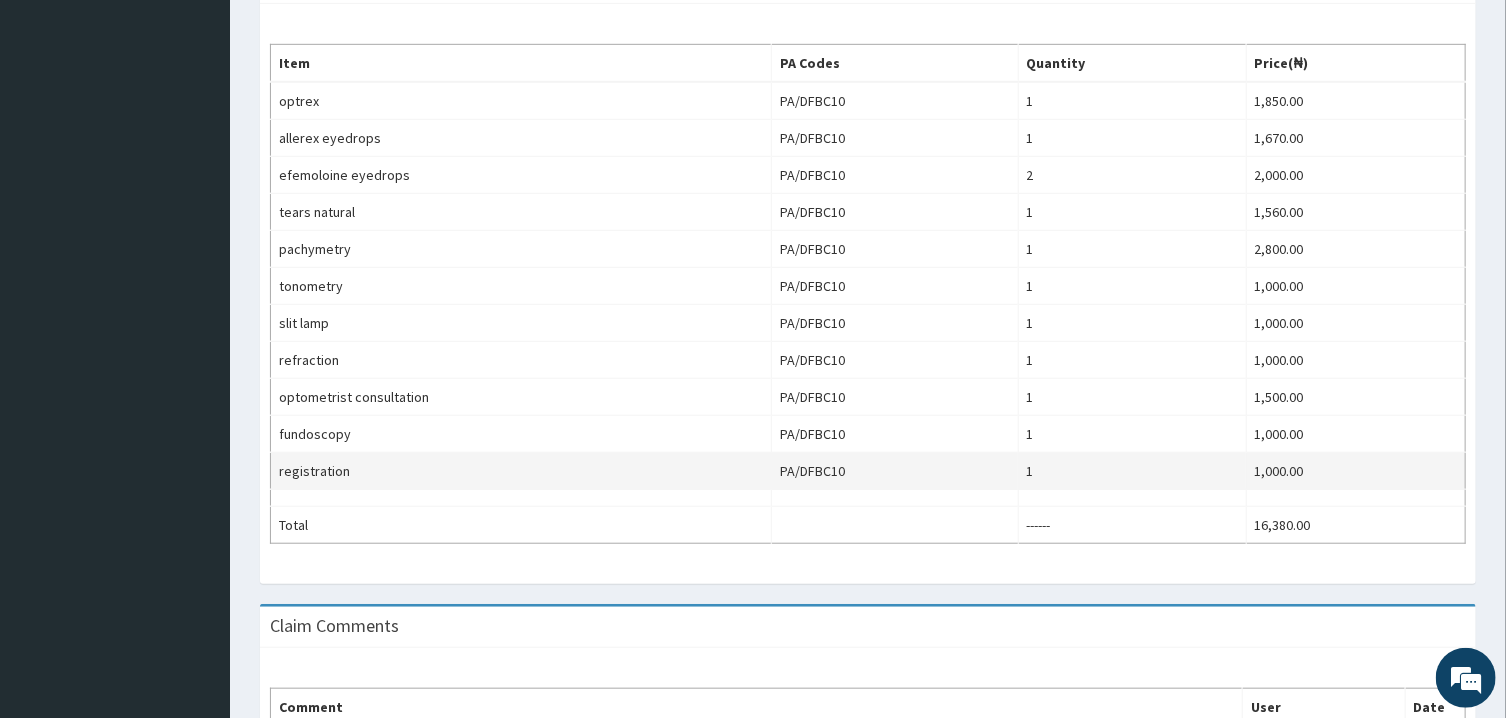 scroll, scrollTop: 586, scrollLeft: 0, axis: vertical 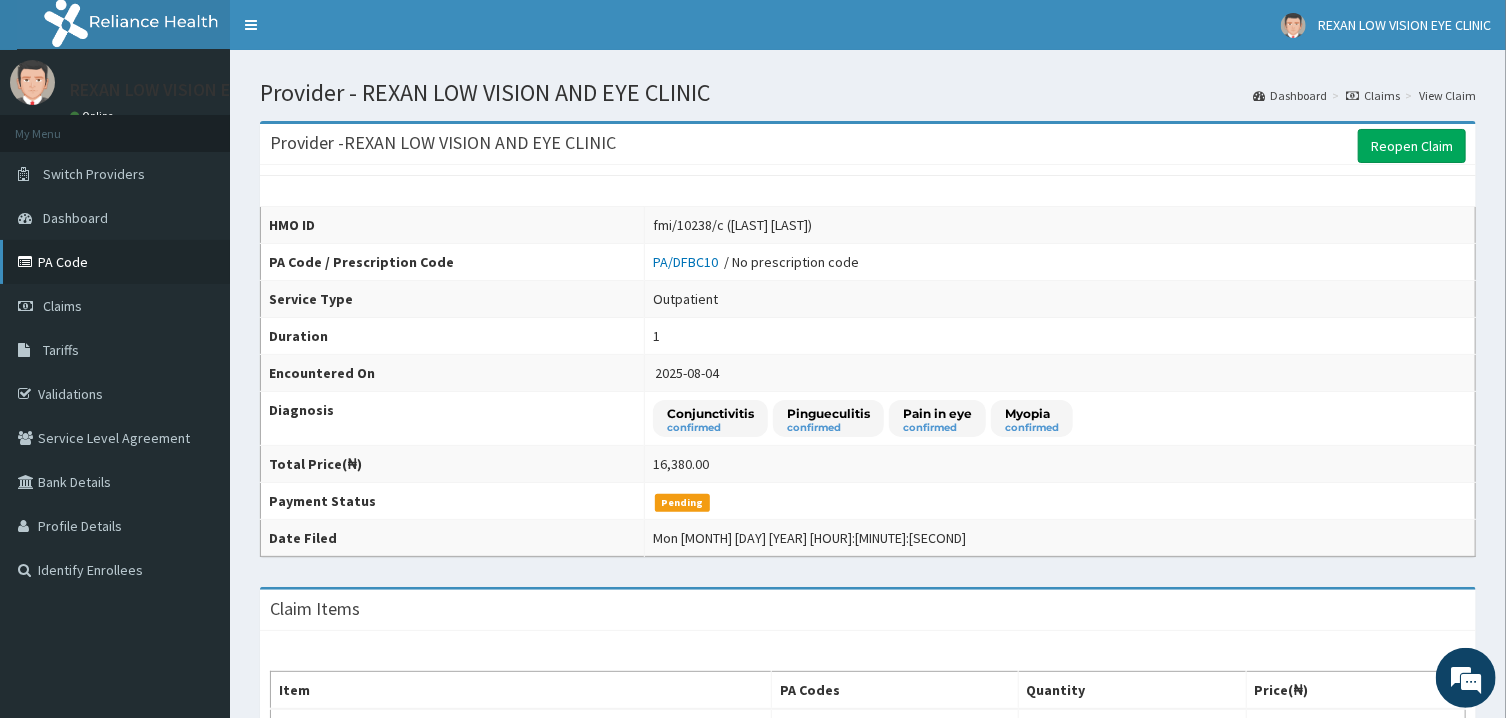 drag, startPoint x: 45, startPoint y: 255, endPoint x: 88, endPoint y: 268, distance: 44.922153 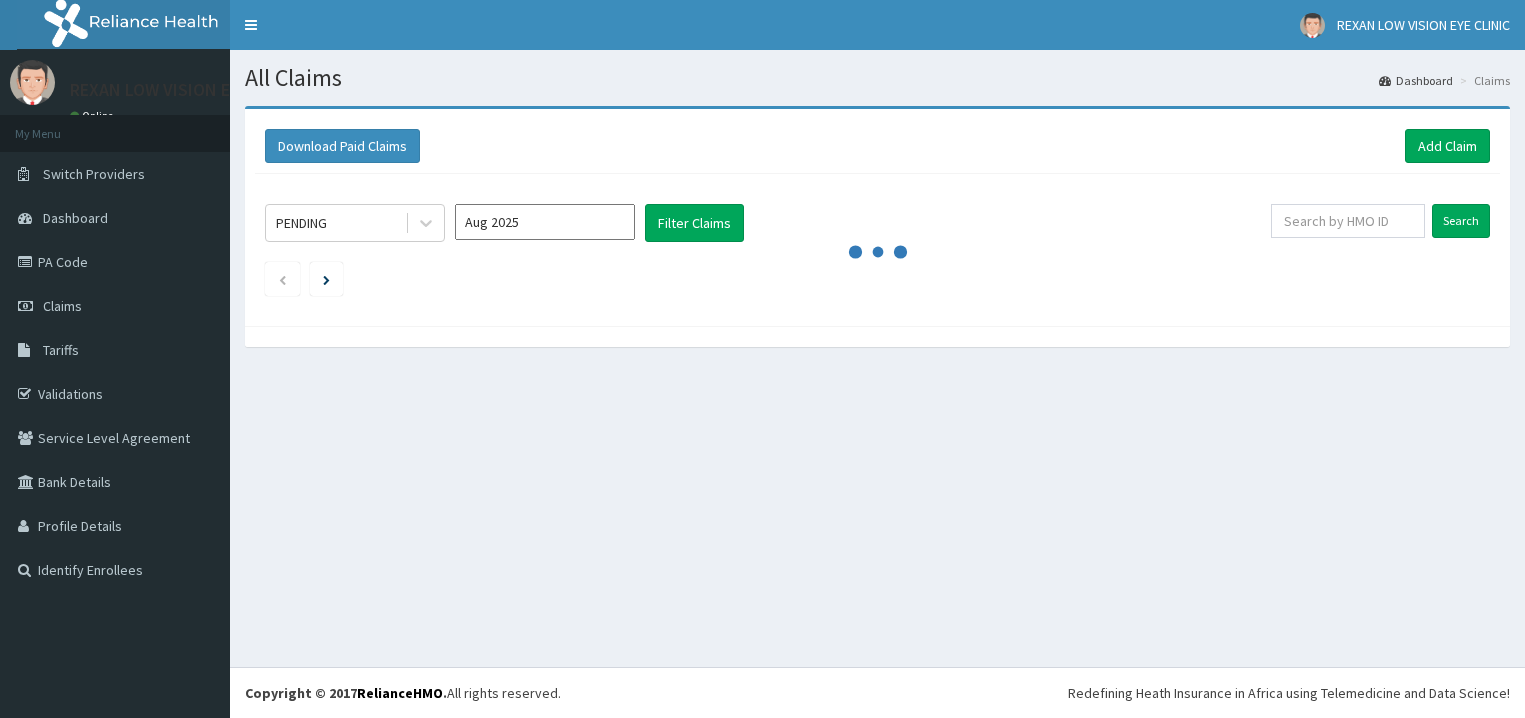 scroll, scrollTop: 0, scrollLeft: 0, axis: both 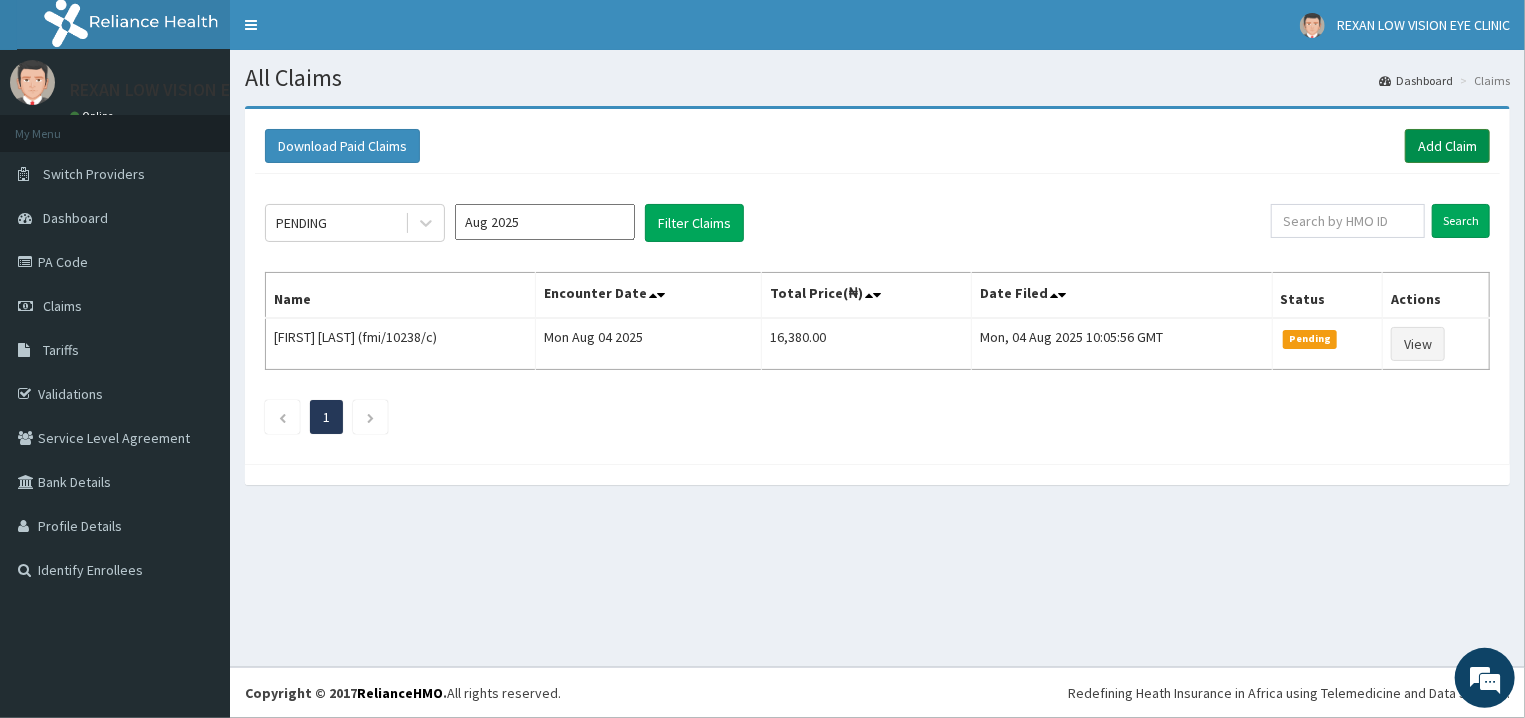 click on "Add Claim" at bounding box center (1447, 146) 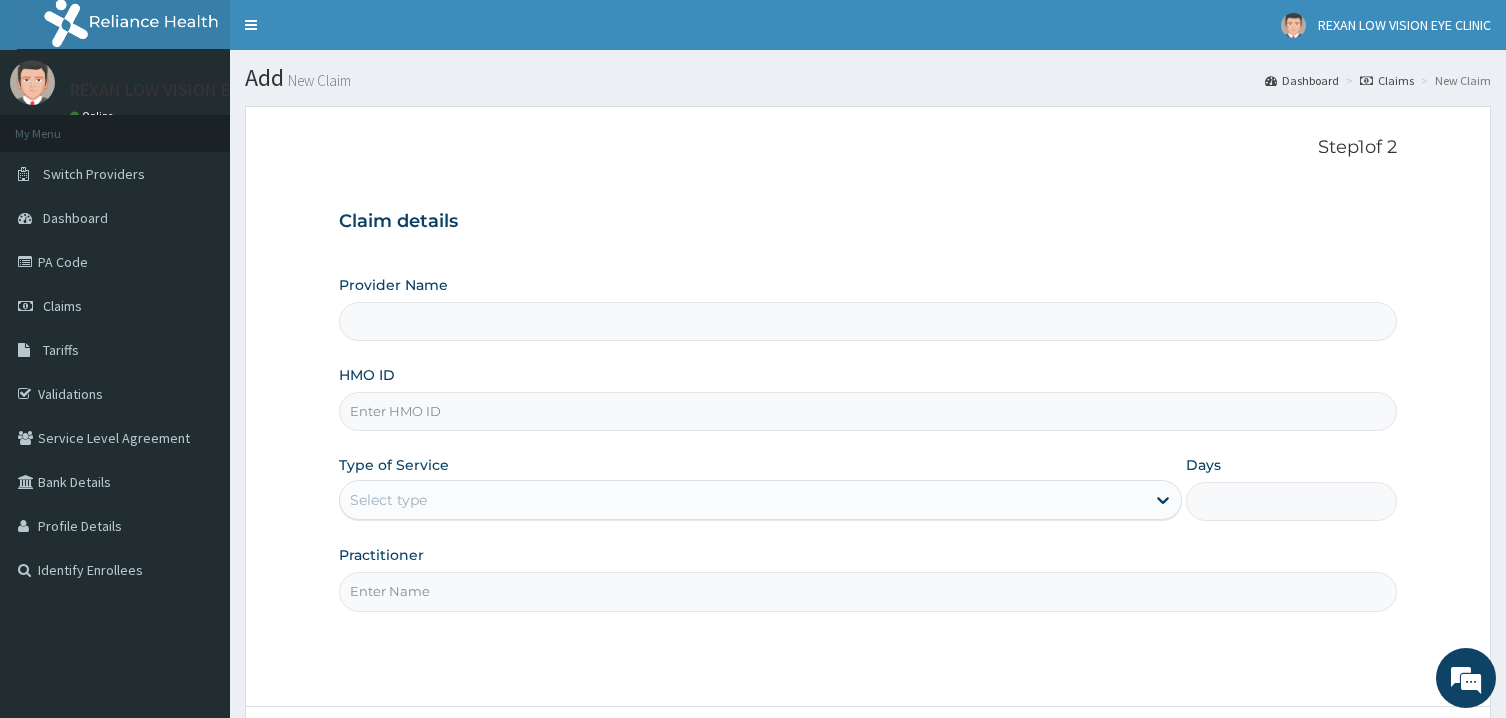 scroll, scrollTop: 0, scrollLeft: 0, axis: both 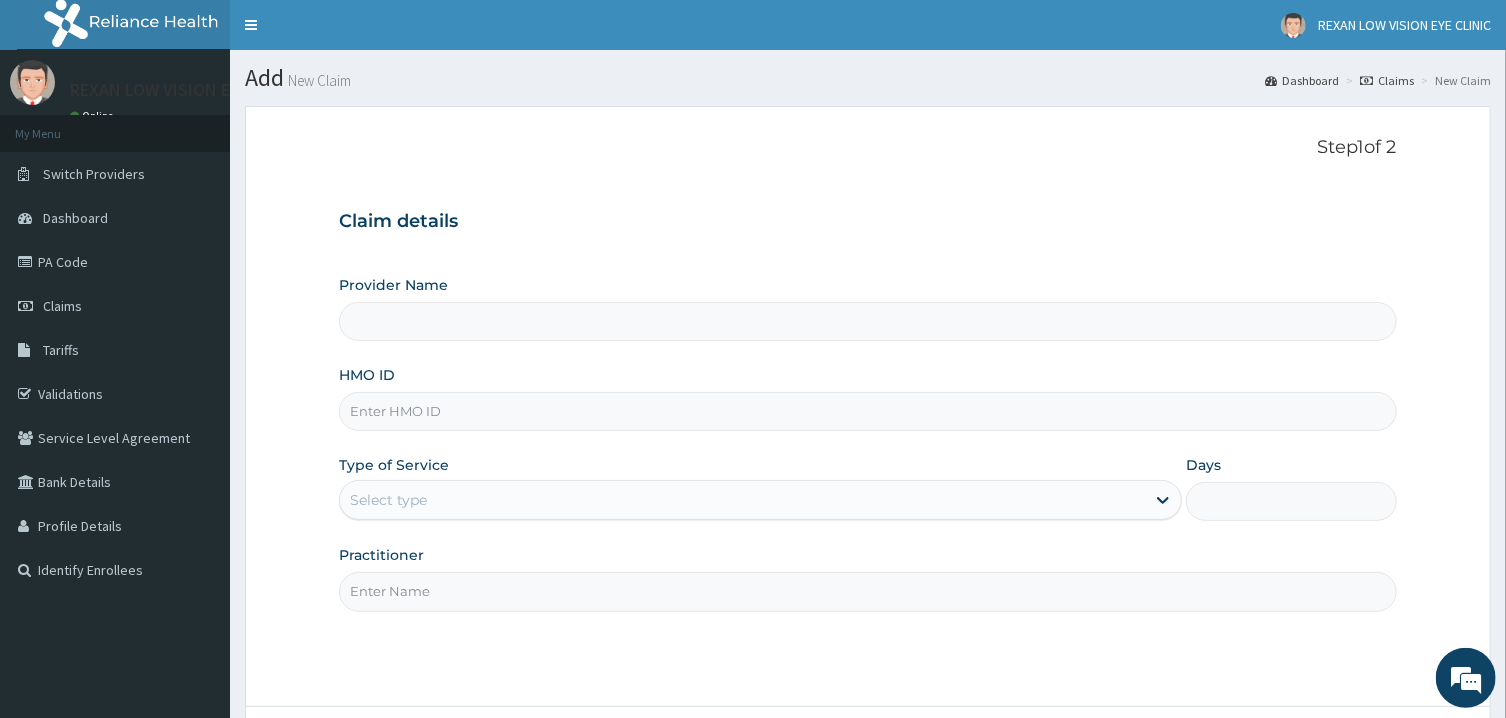 type on "REXAN LOW VISION AND EYE CLINIC" 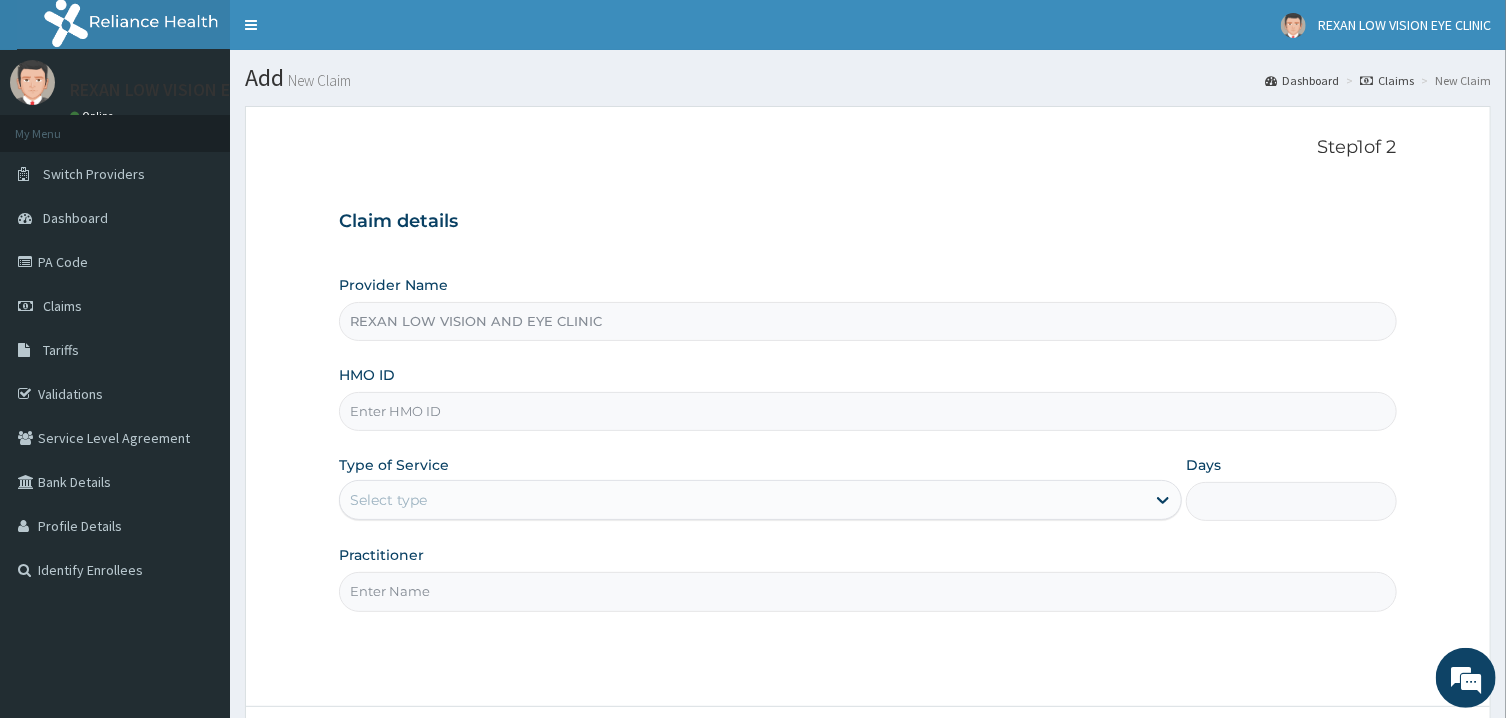 scroll, scrollTop: 0, scrollLeft: 0, axis: both 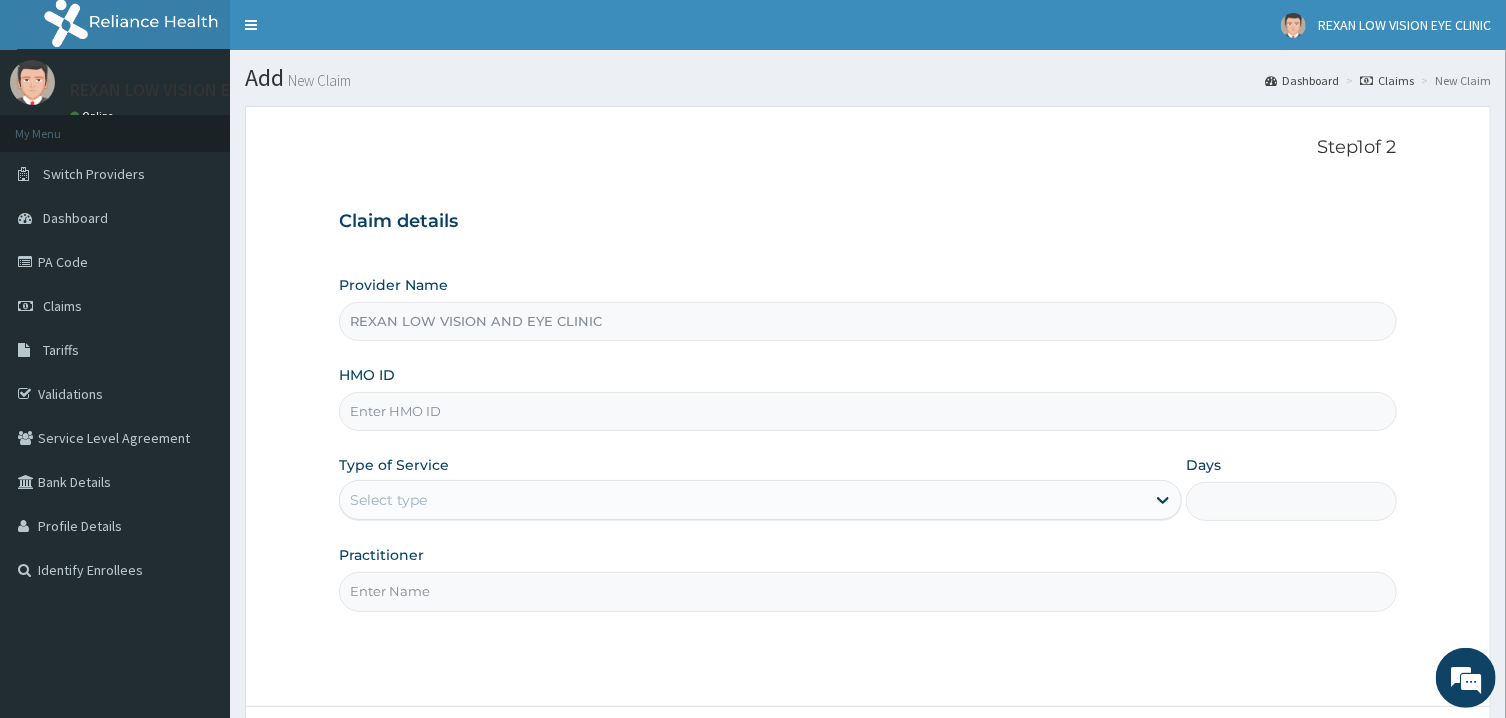 click on "HMO ID" at bounding box center (867, 411) 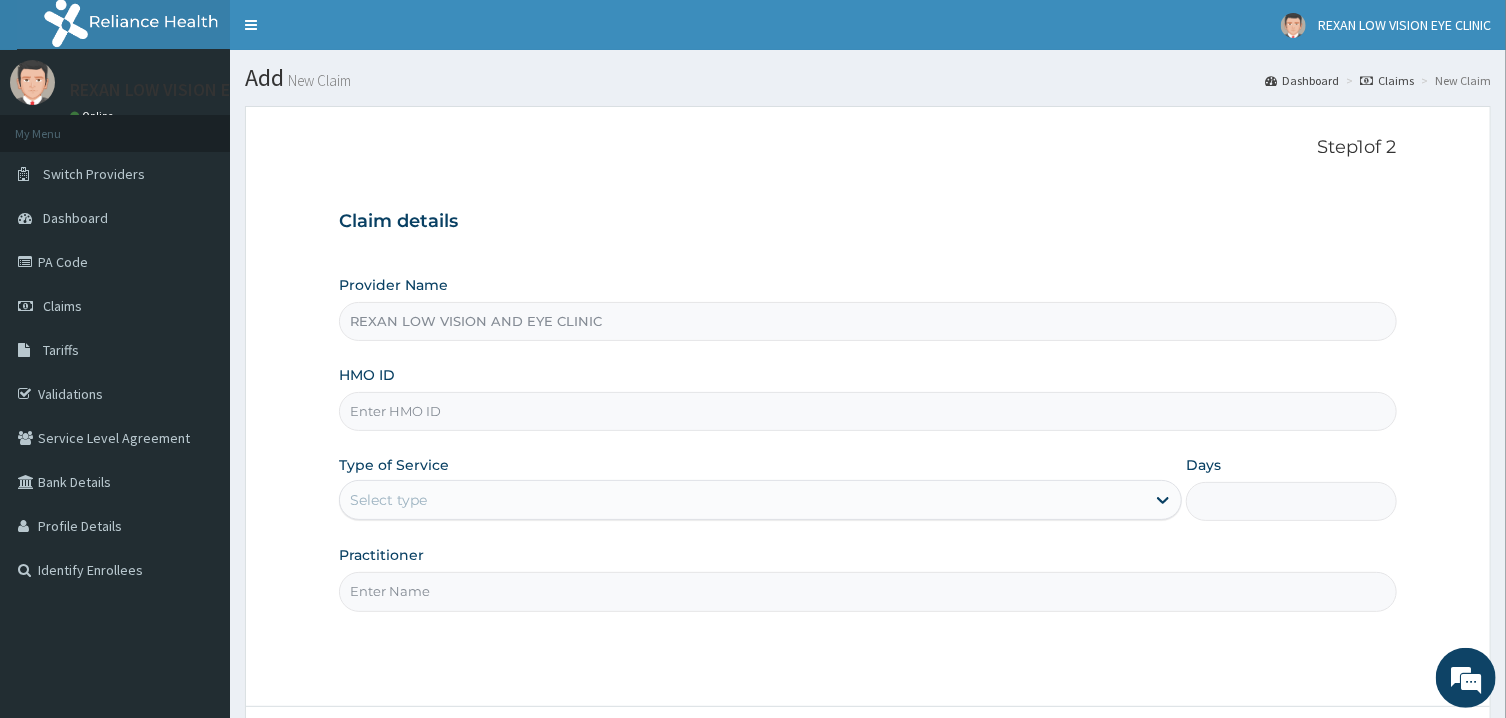 paste on "FMI/10238/E" 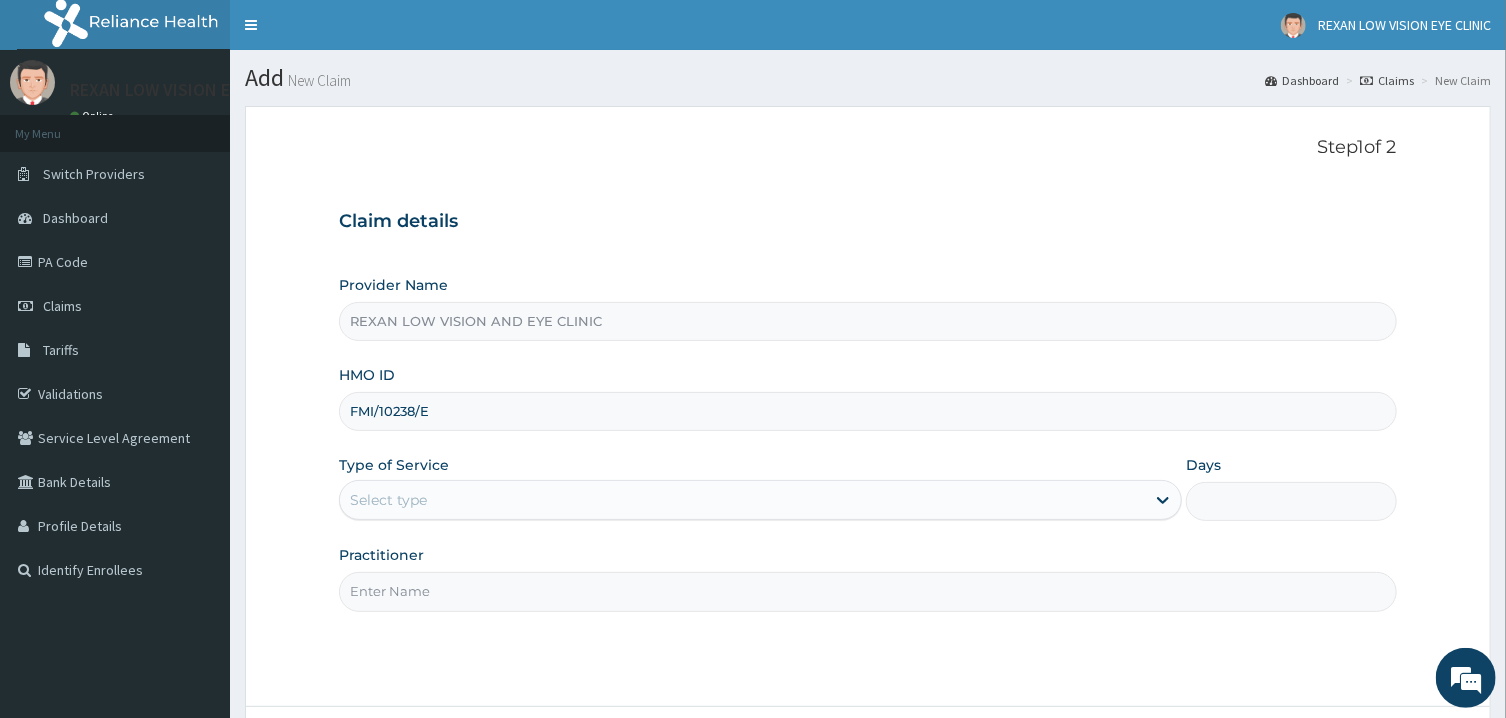 type on "FMI/10238/E" 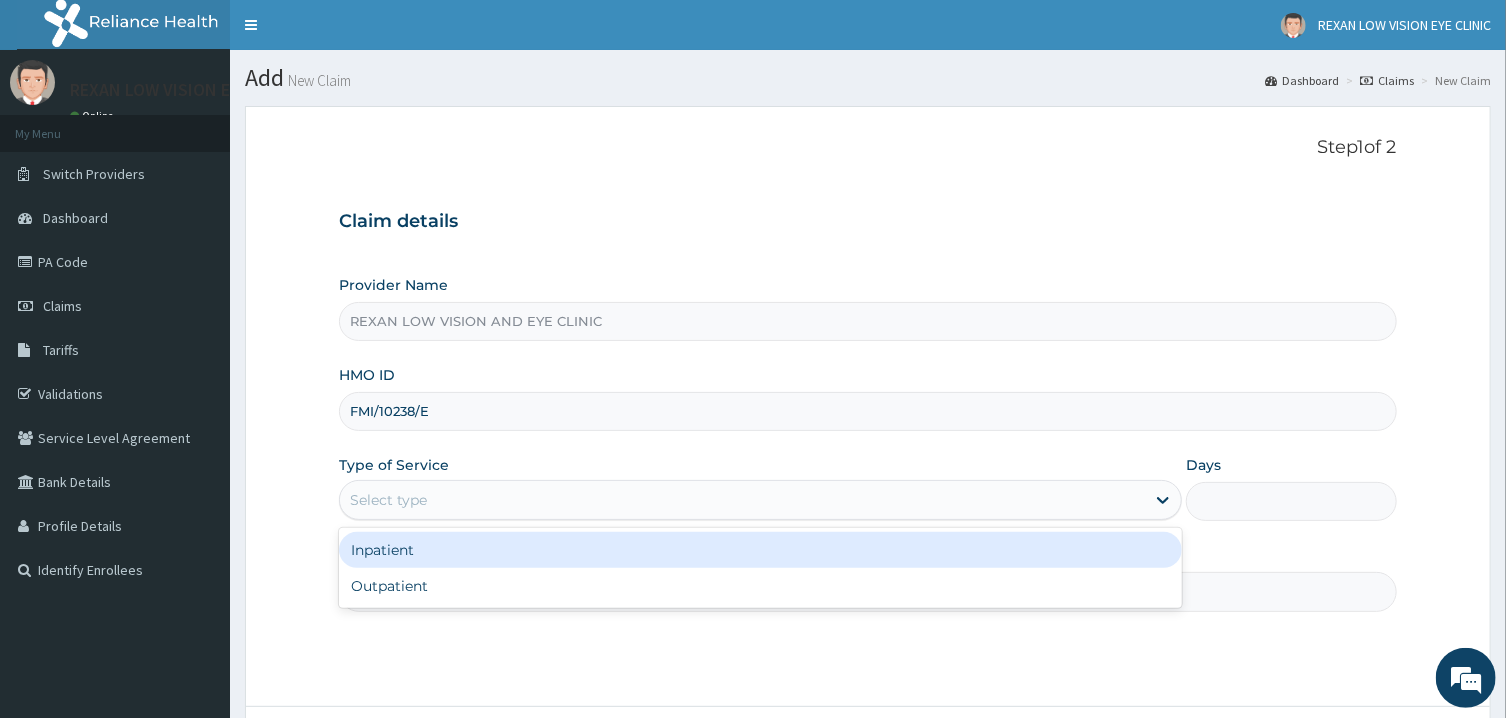 click on "Select type" at bounding box center [388, 500] 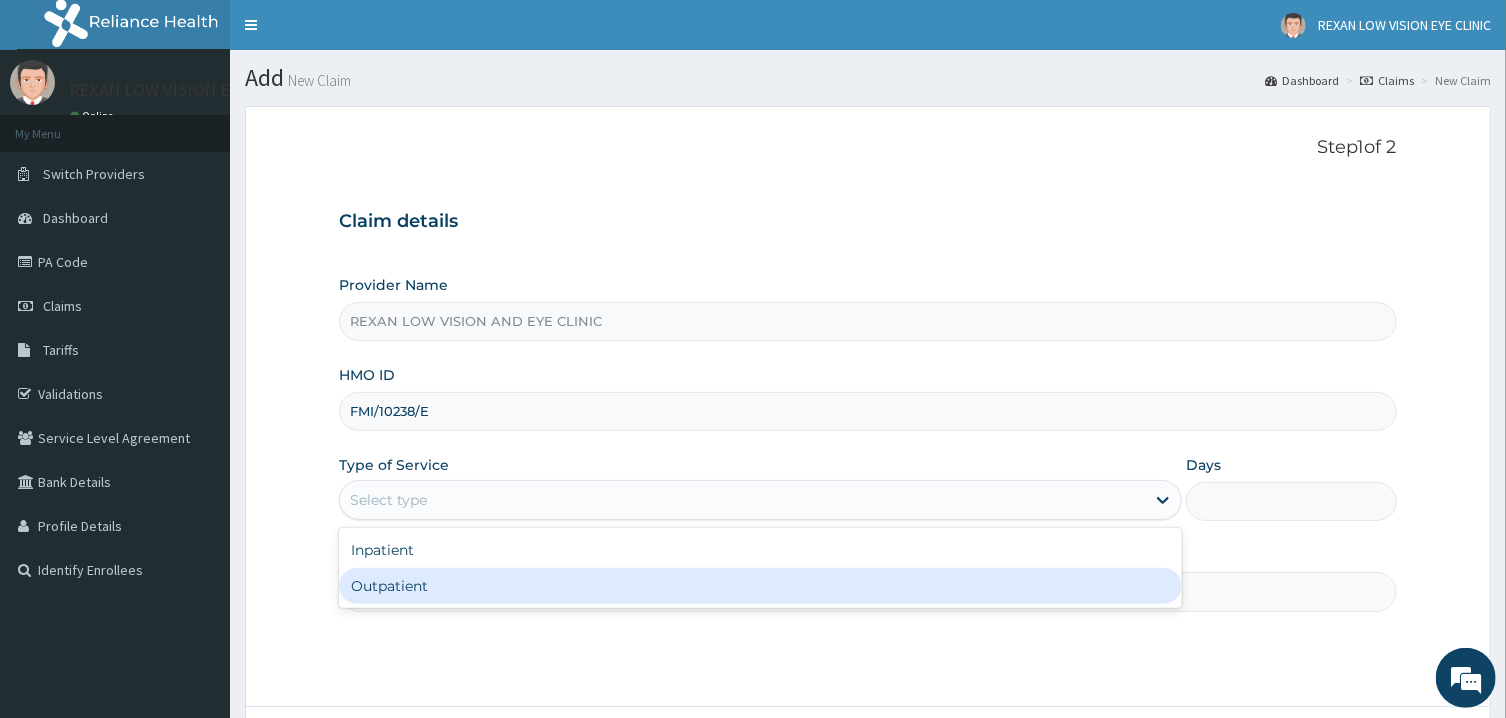 click on "Outpatient" at bounding box center (760, 586) 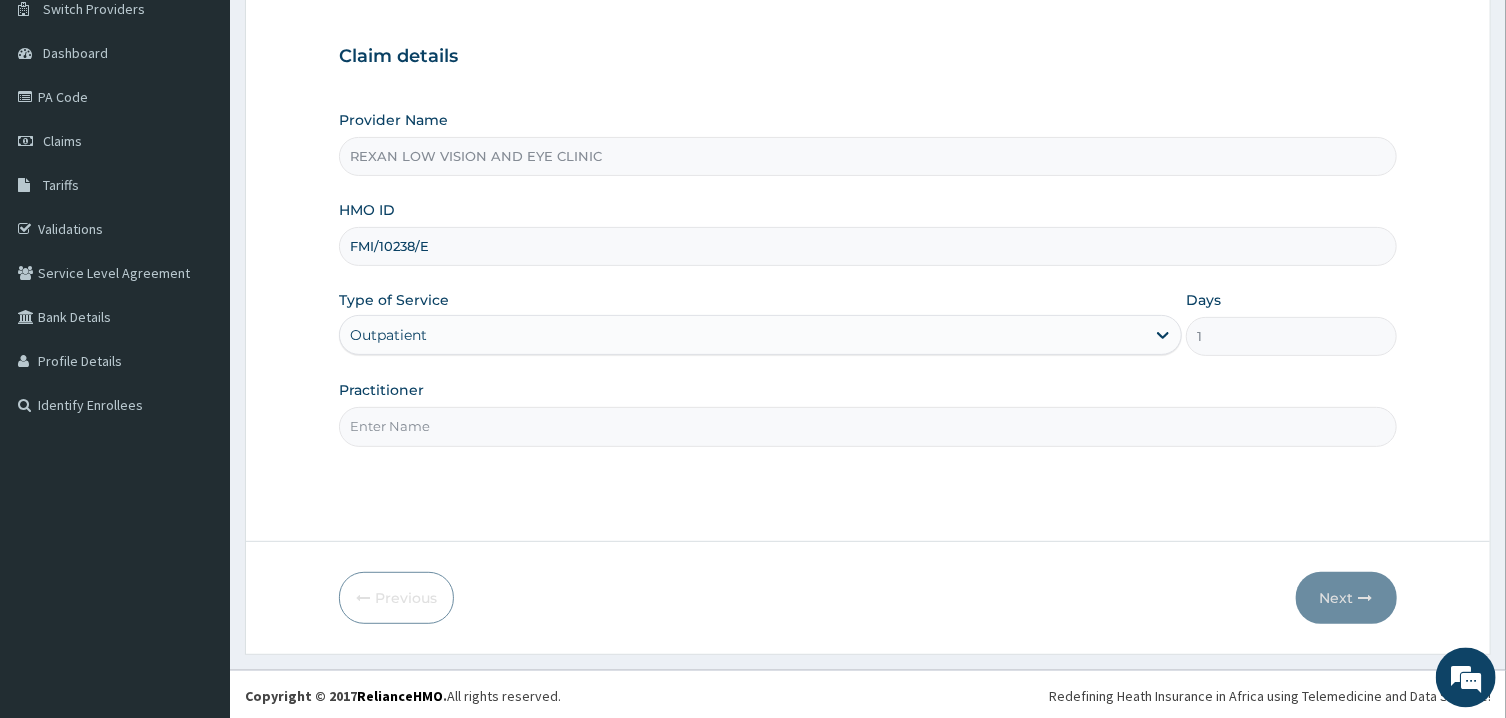 scroll, scrollTop: 168, scrollLeft: 0, axis: vertical 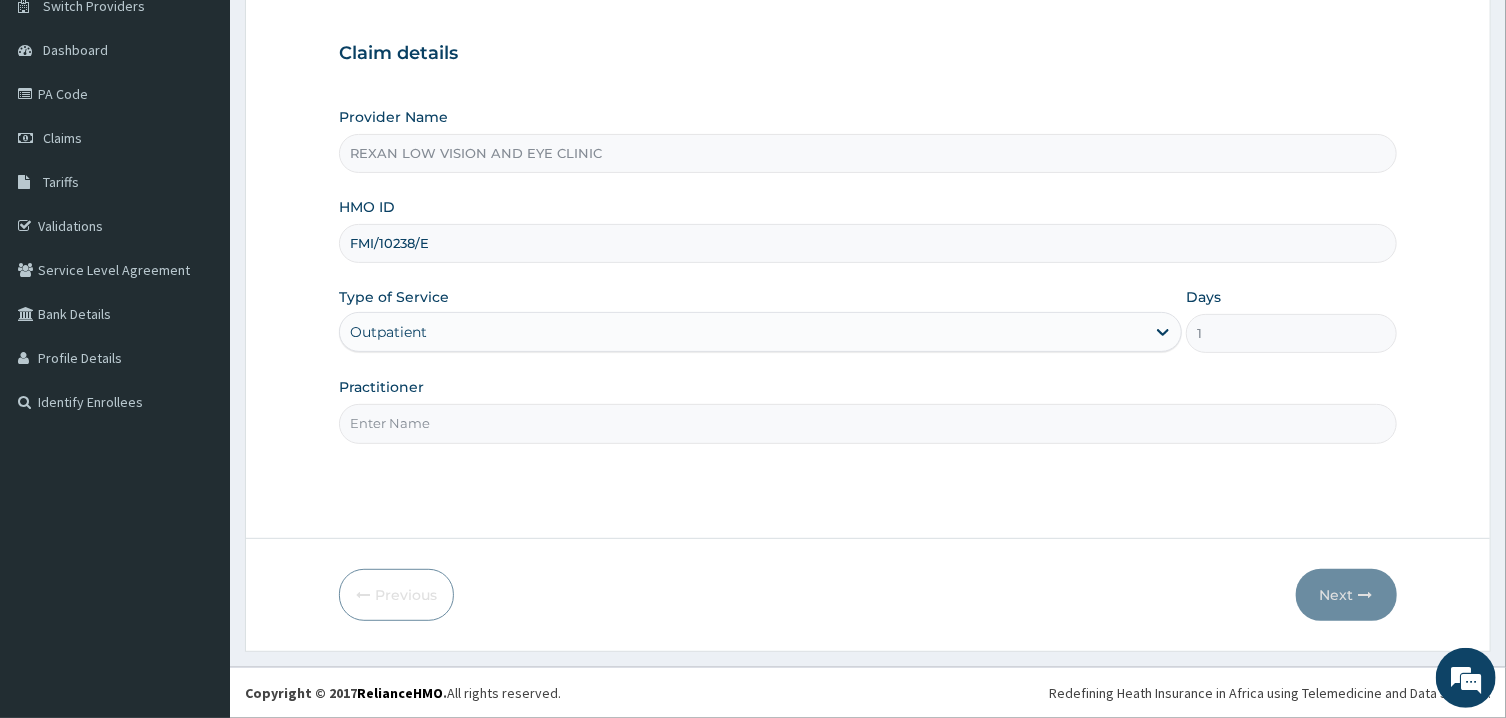 click on "Practitioner" at bounding box center (867, 423) 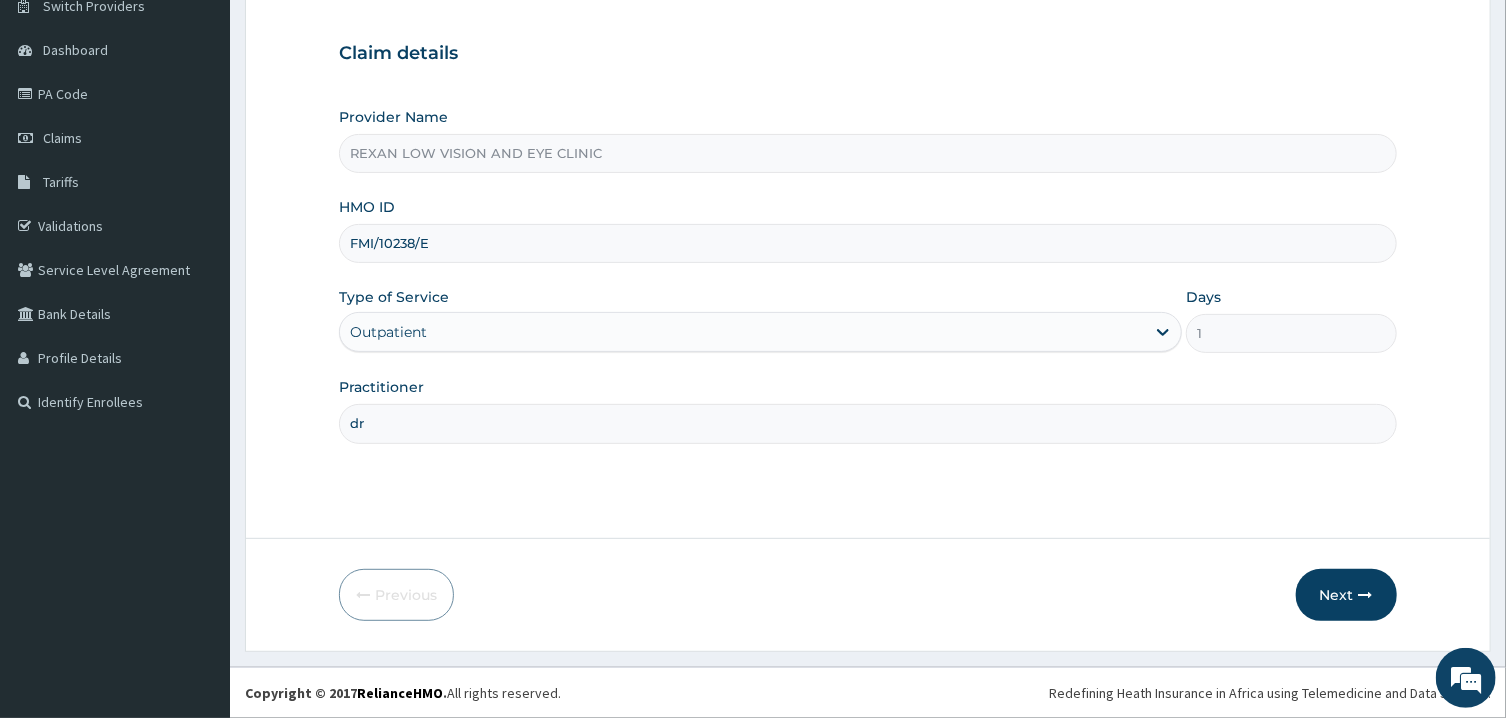 type on "d" 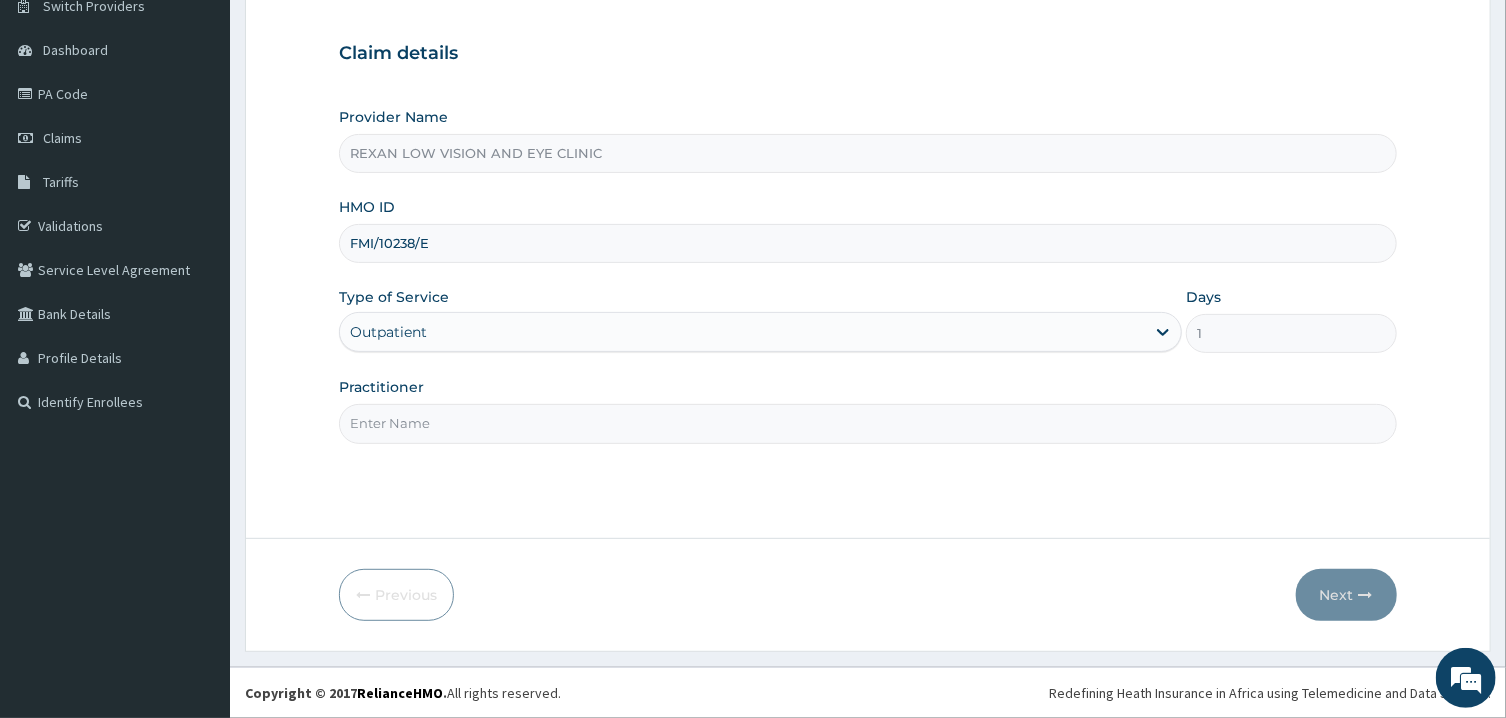 type on "d" 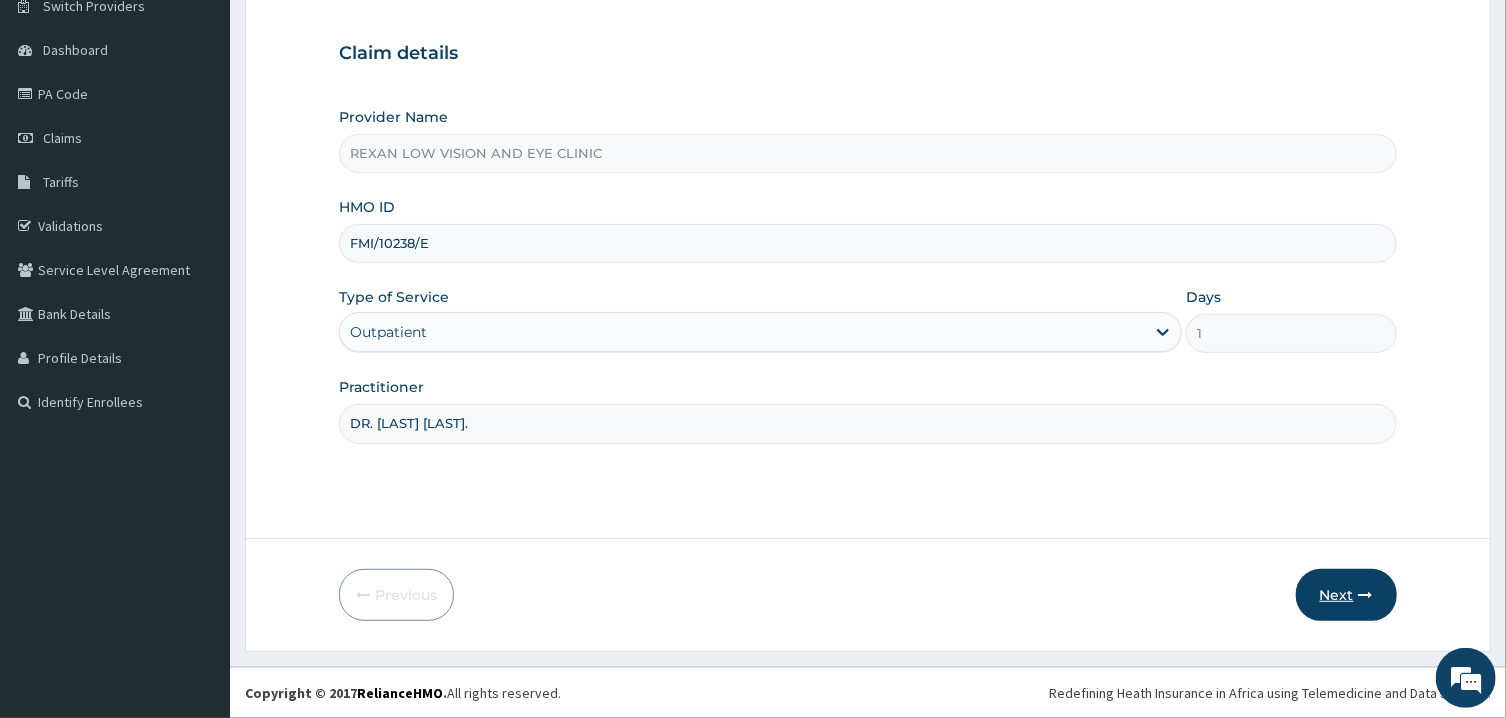 type on "DR. STEPHEN C." 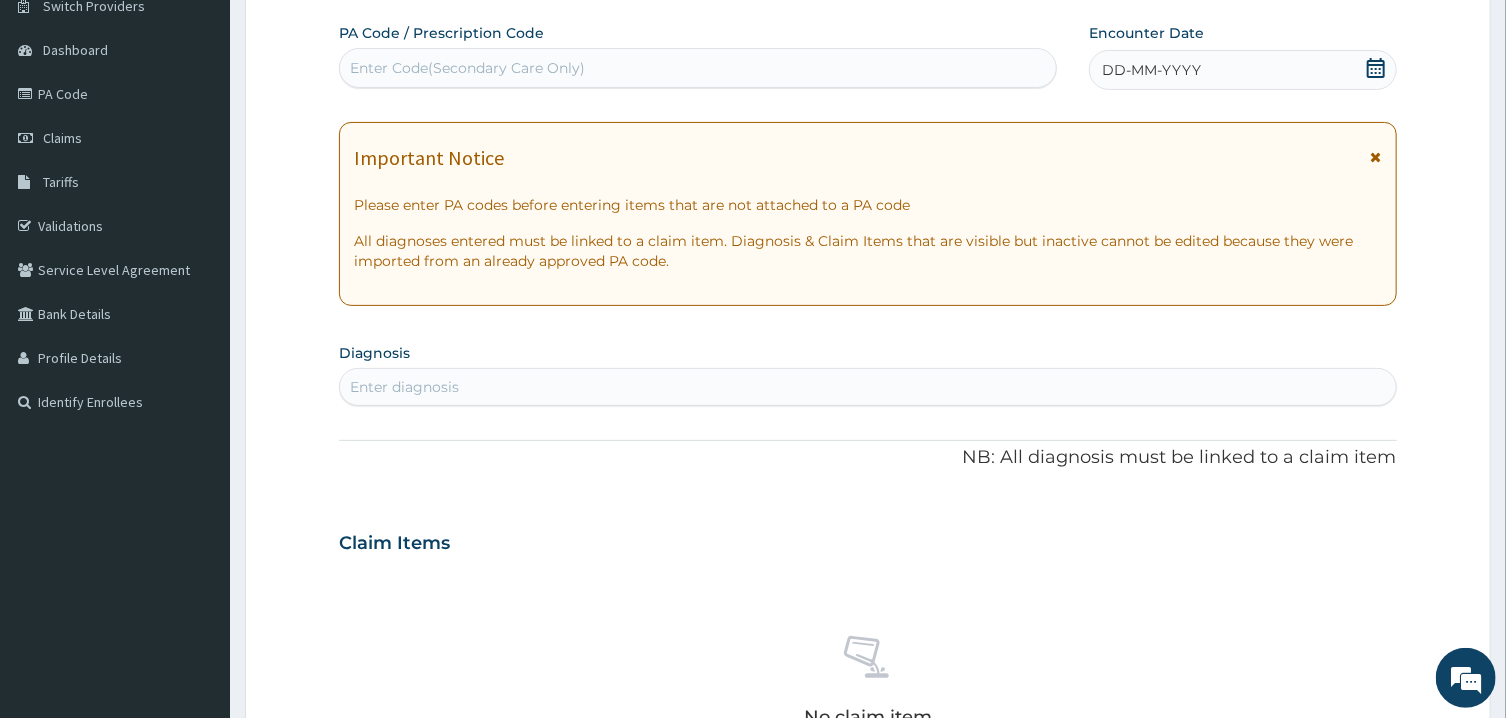 click on "No claim item" at bounding box center (867, 685) 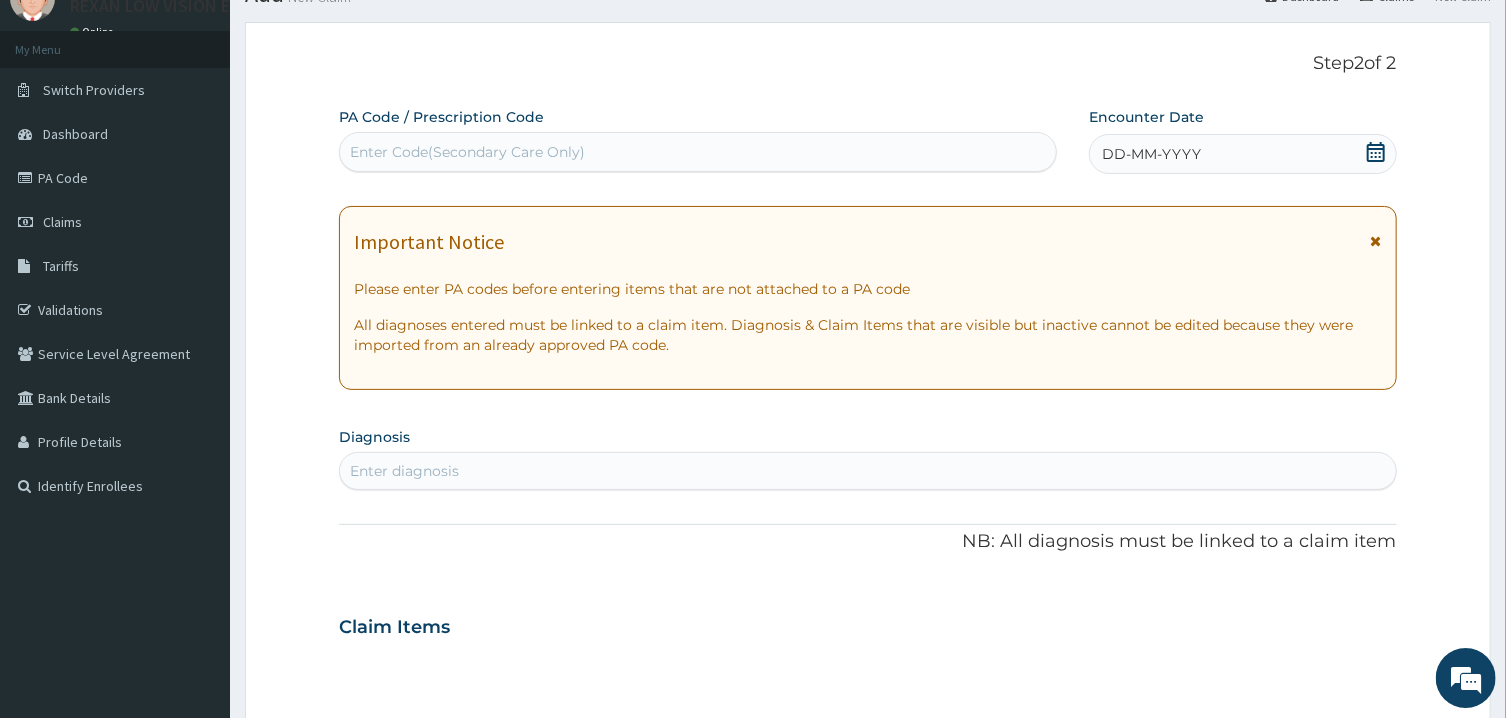 scroll, scrollTop: 0, scrollLeft: 0, axis: both 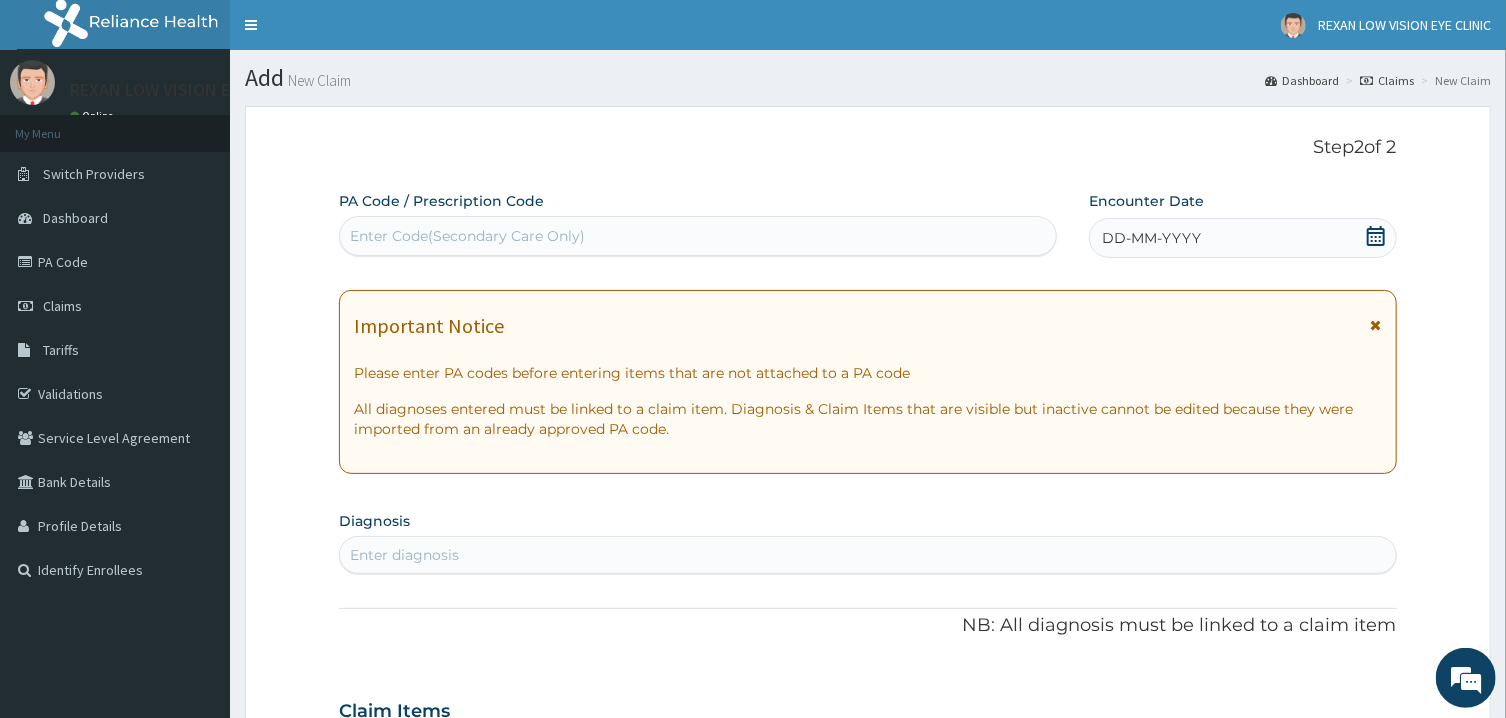 click on "Enter Code(Secondary Care Only)" at bounding box center (467, 236) 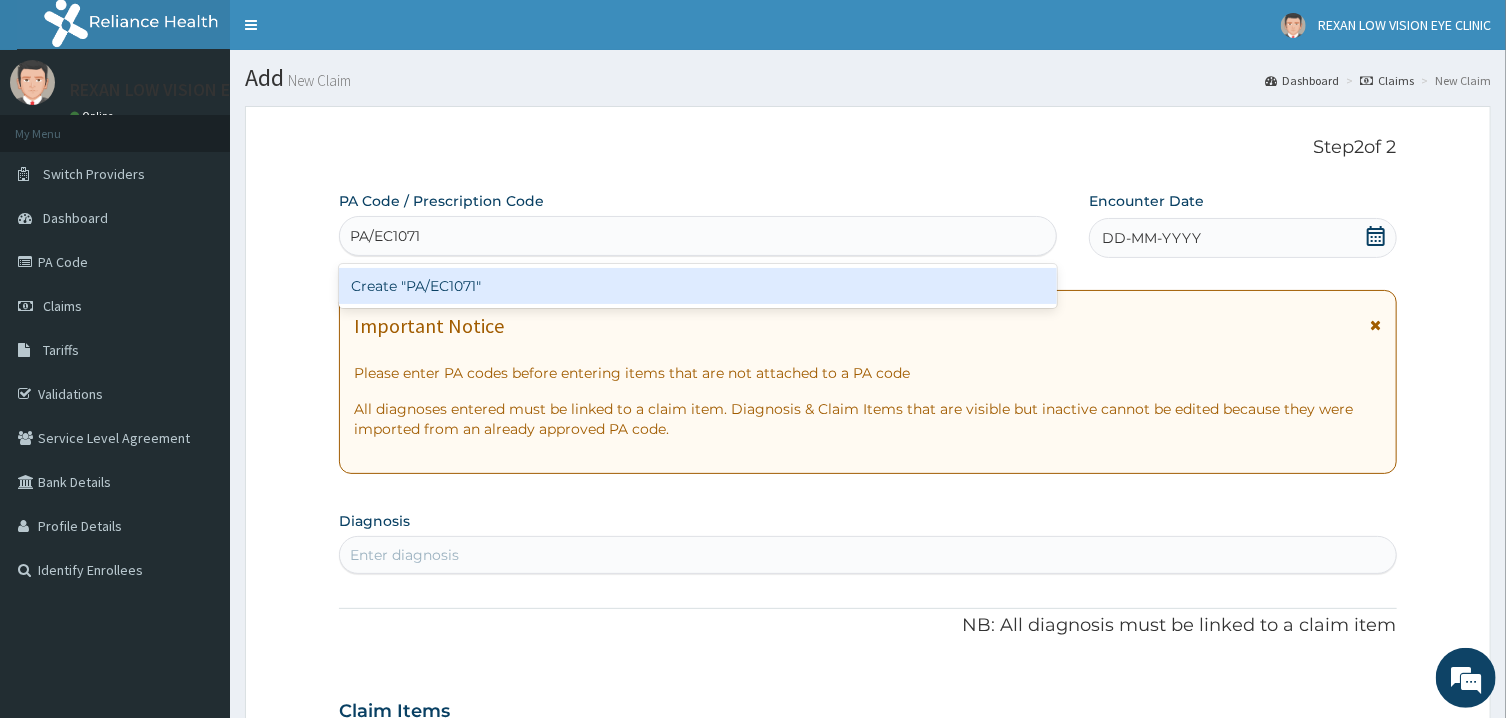 click on "Create "PA/EC1071"" at bounding box center [698, 286] 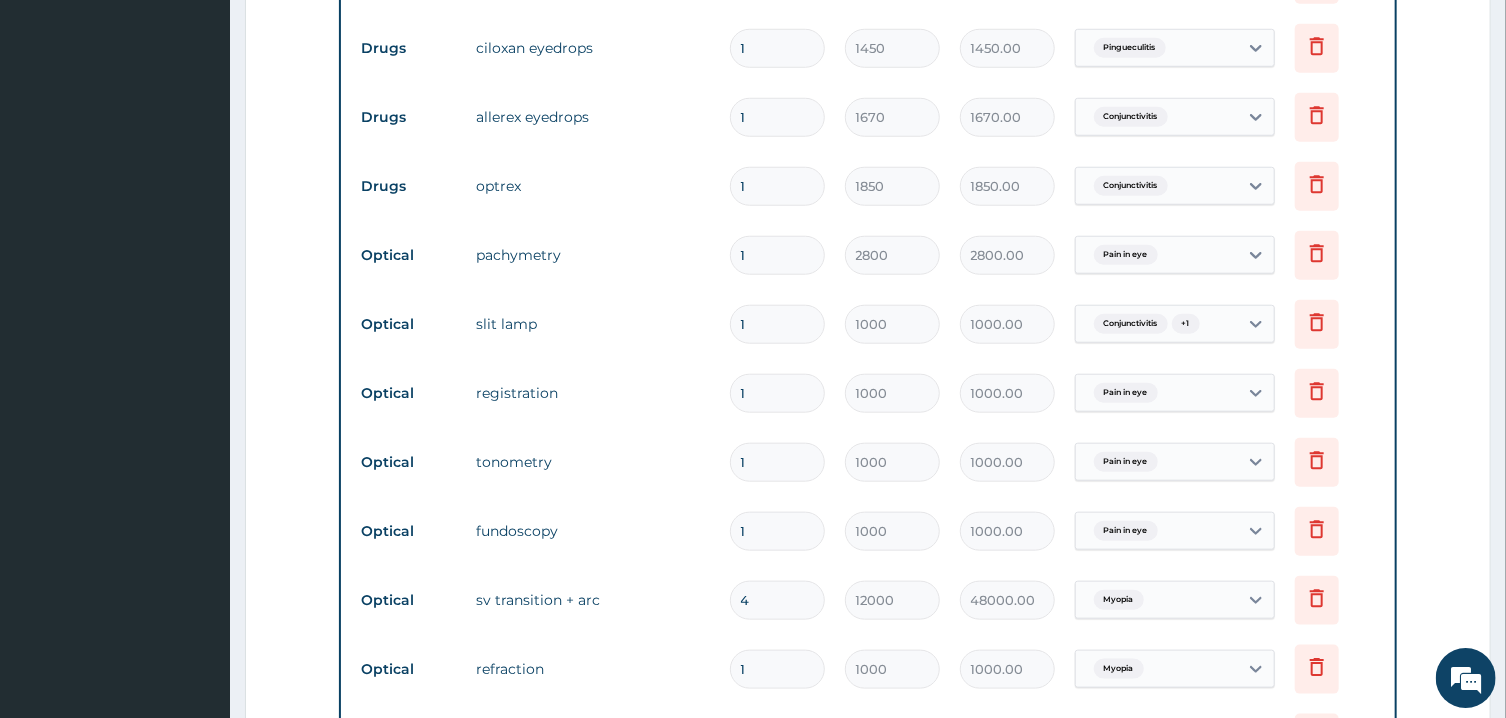 scroll, scrollTop: 849, scrollLeft: 0, axis: vertical 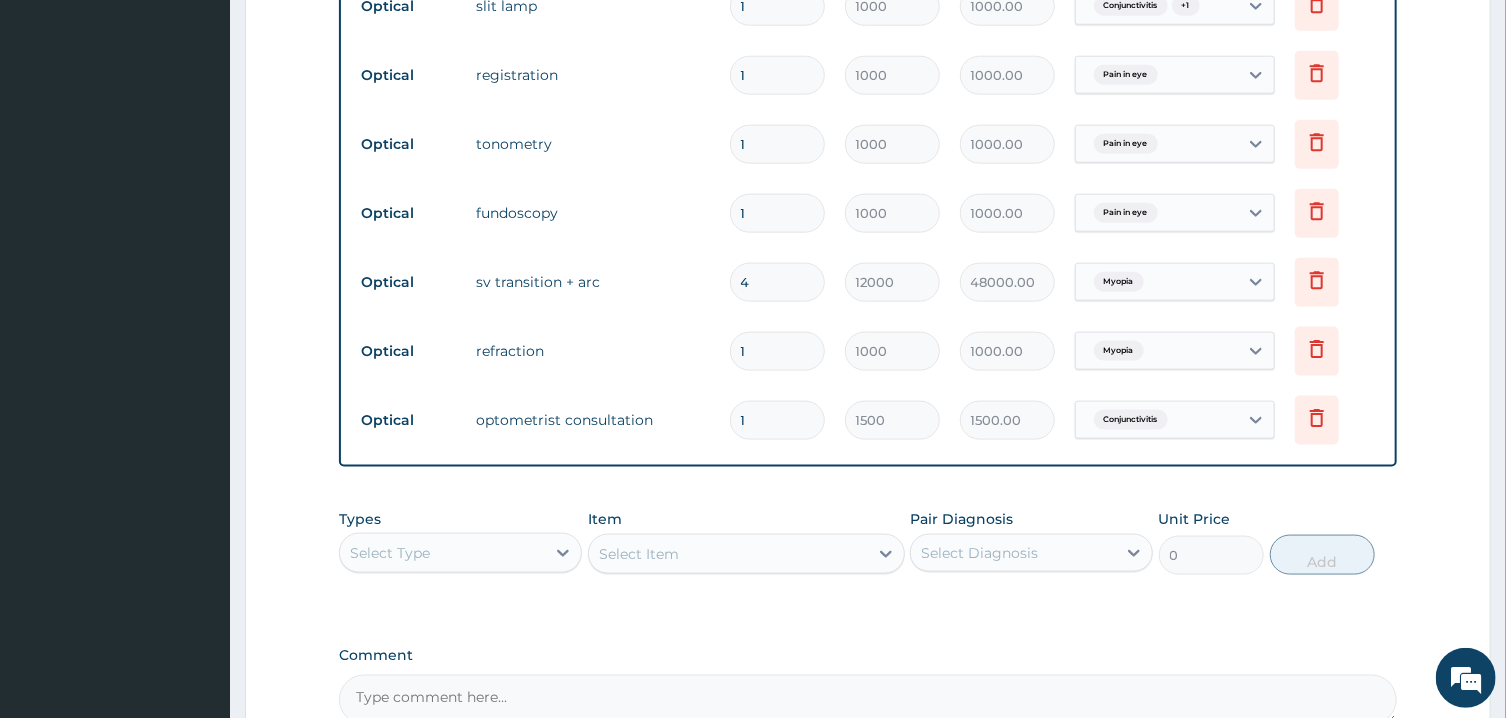 click on "4" at bounding box center [777, 282] 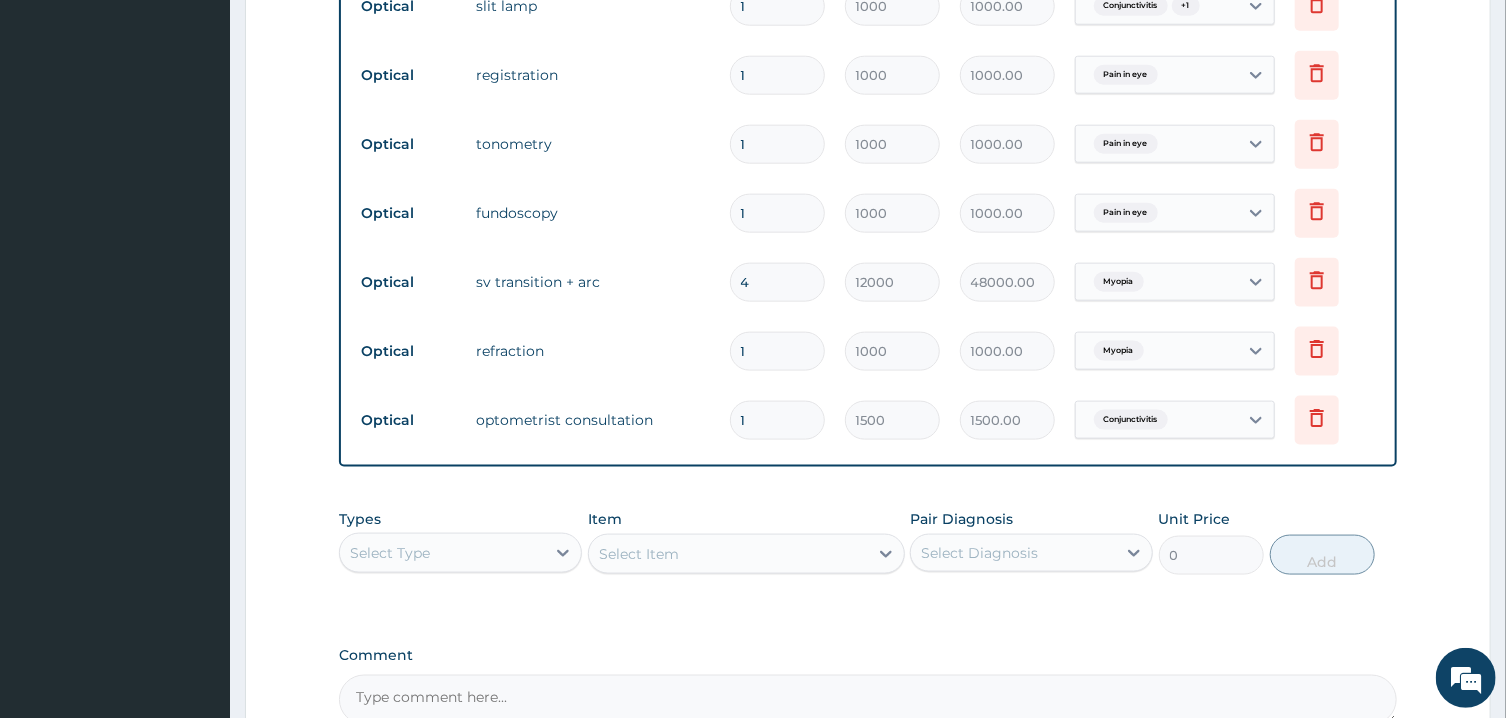 type on "2" 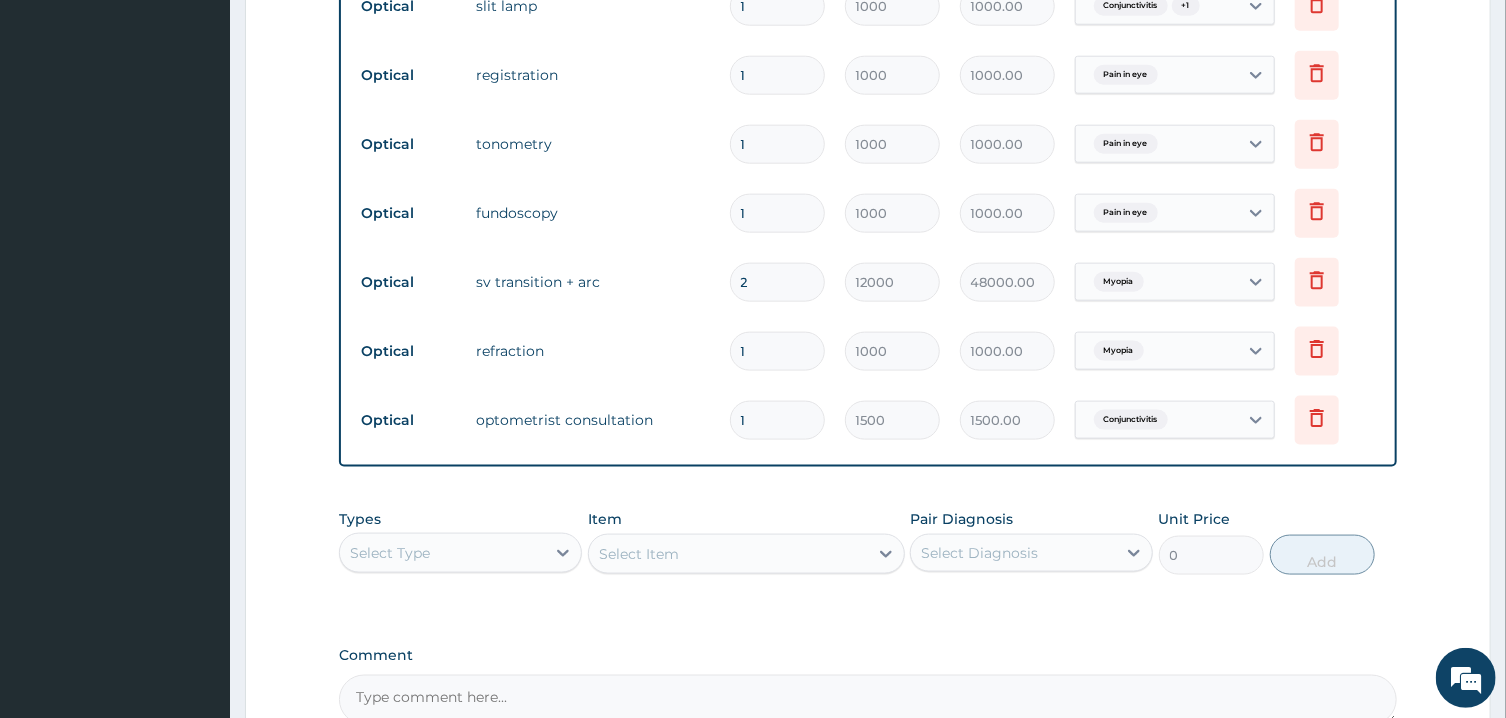 type on "24000.00" 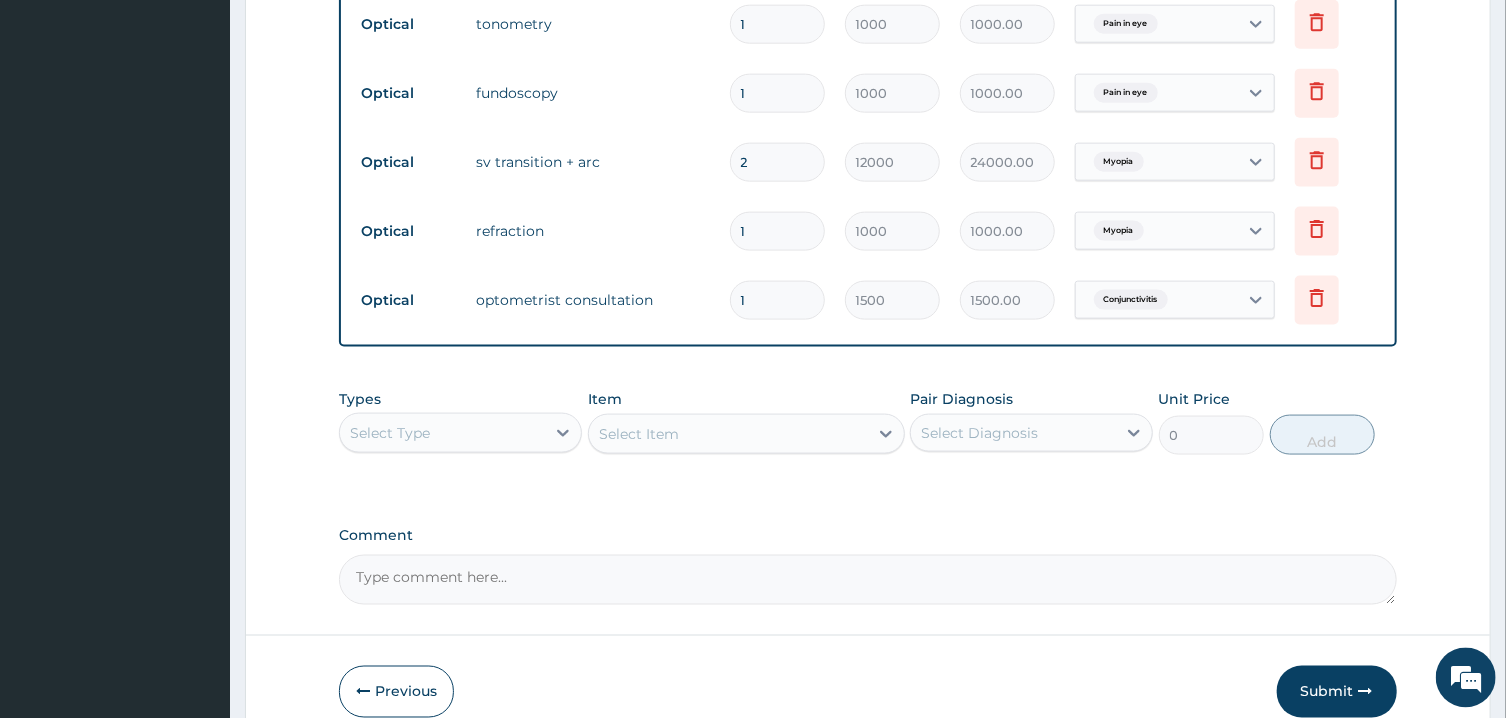scroll, scrollTop: 1385, scrollLeft: 0, axis: vertical 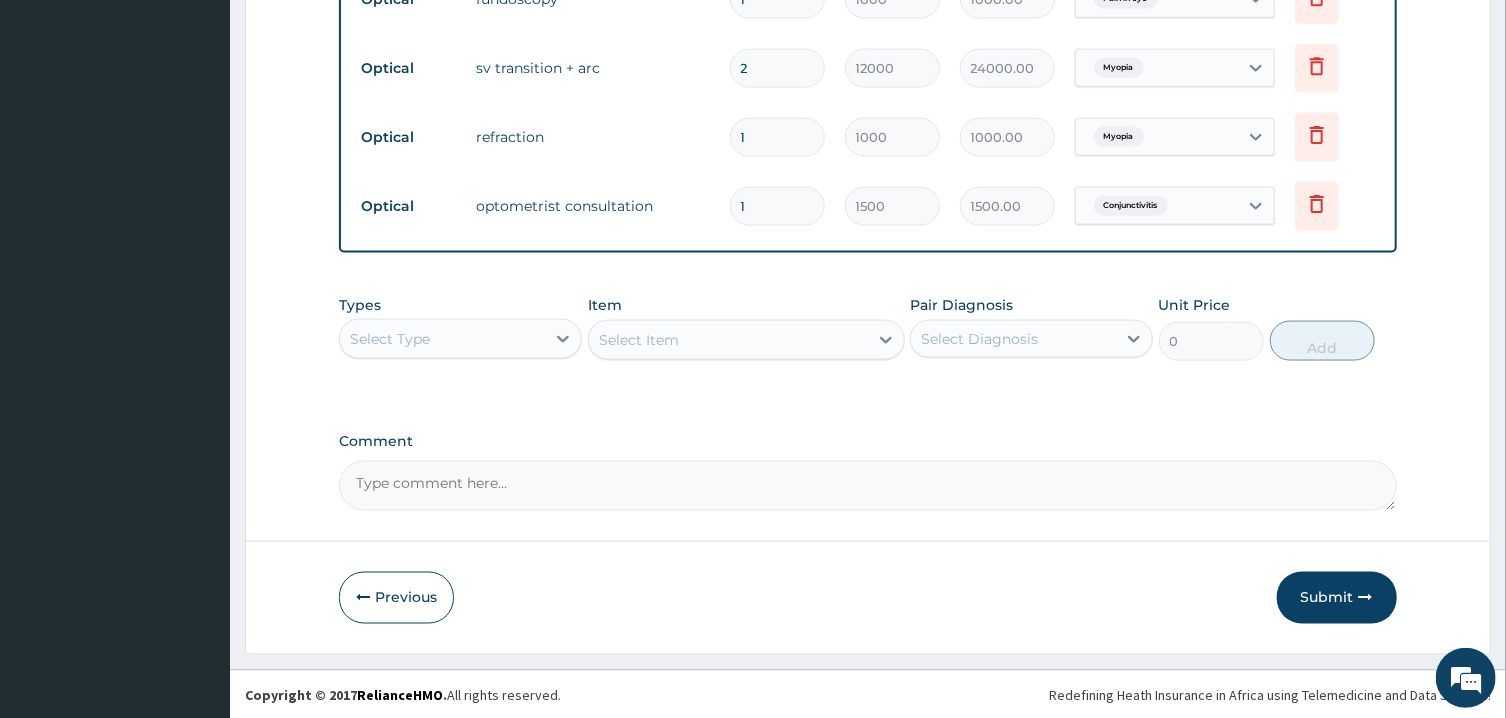 type on "2" 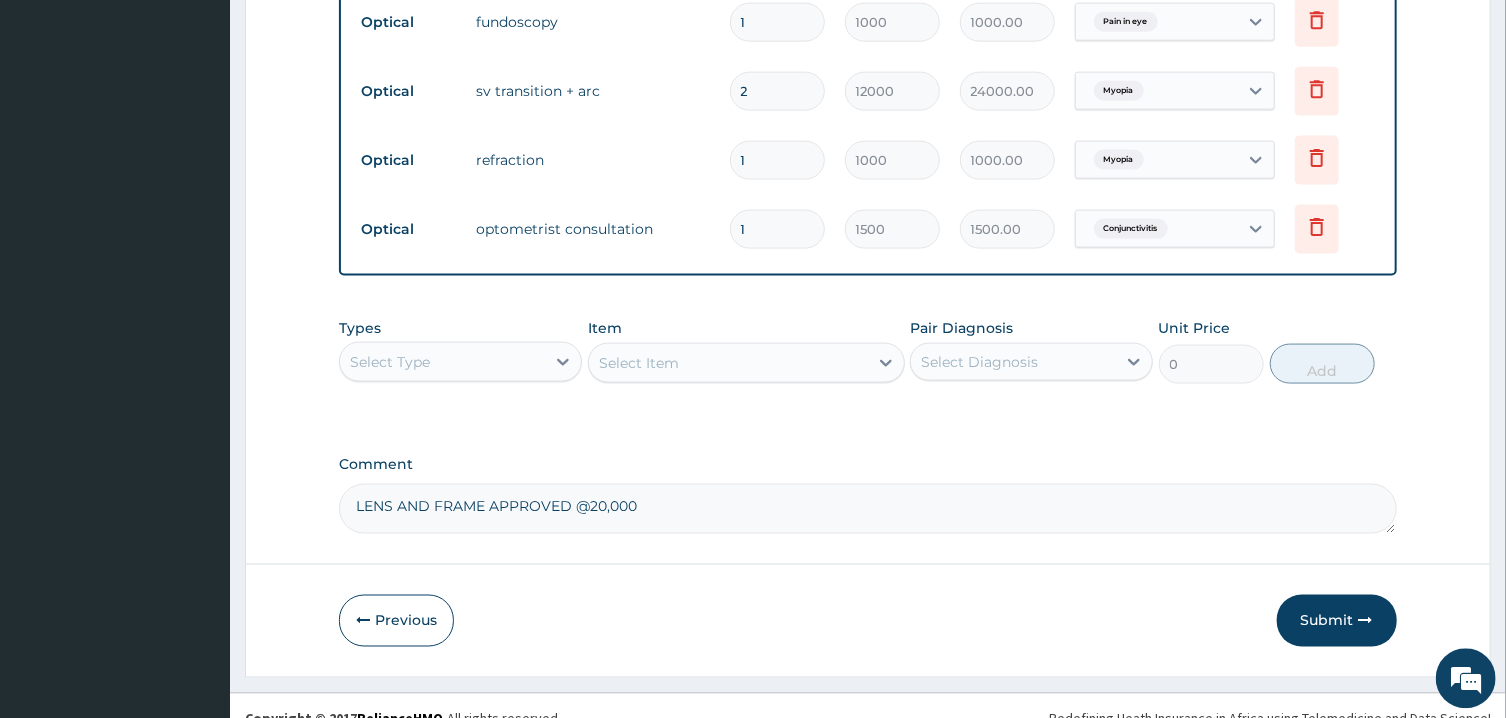 scroll, scrollTop: 1385, scrollLeft: 0, axis: vertical 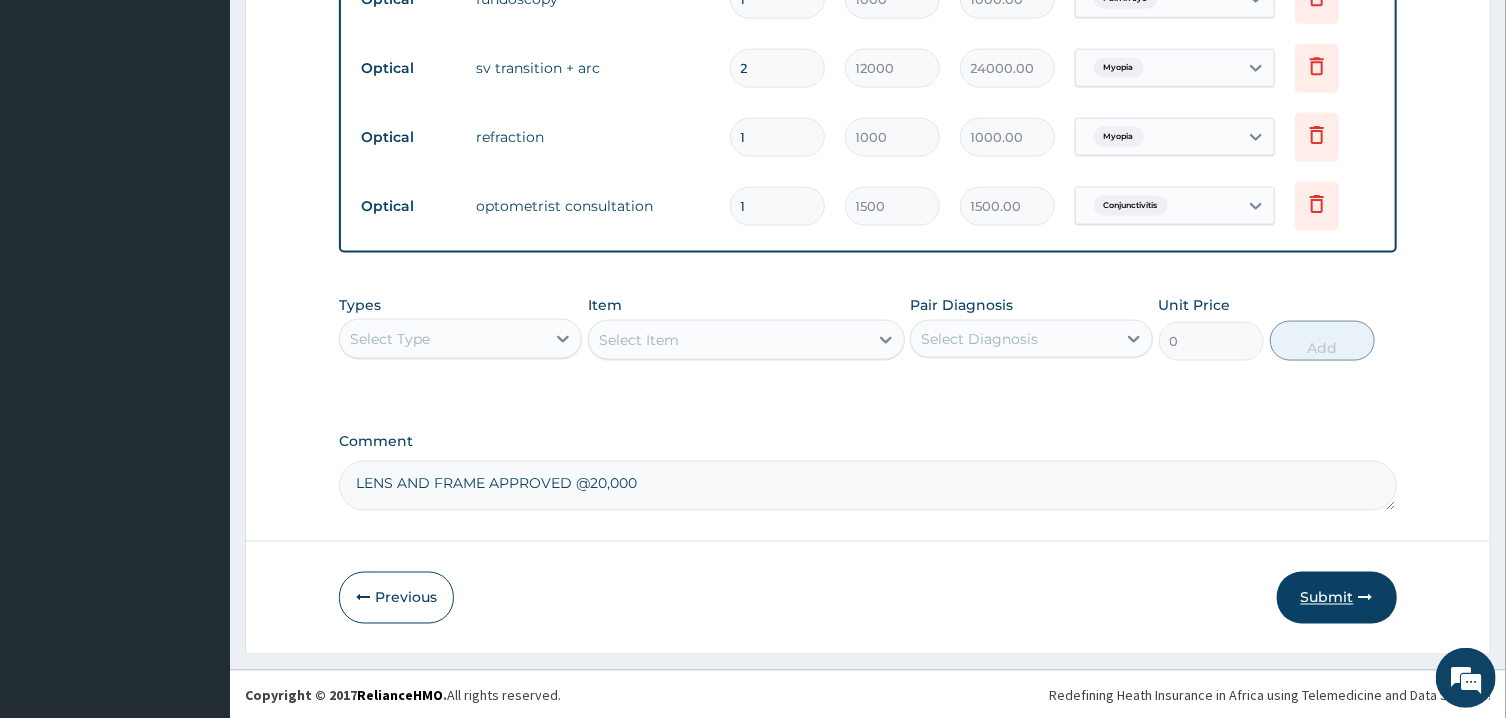 type on "LENS AND FRAME APPROVED @20,000" 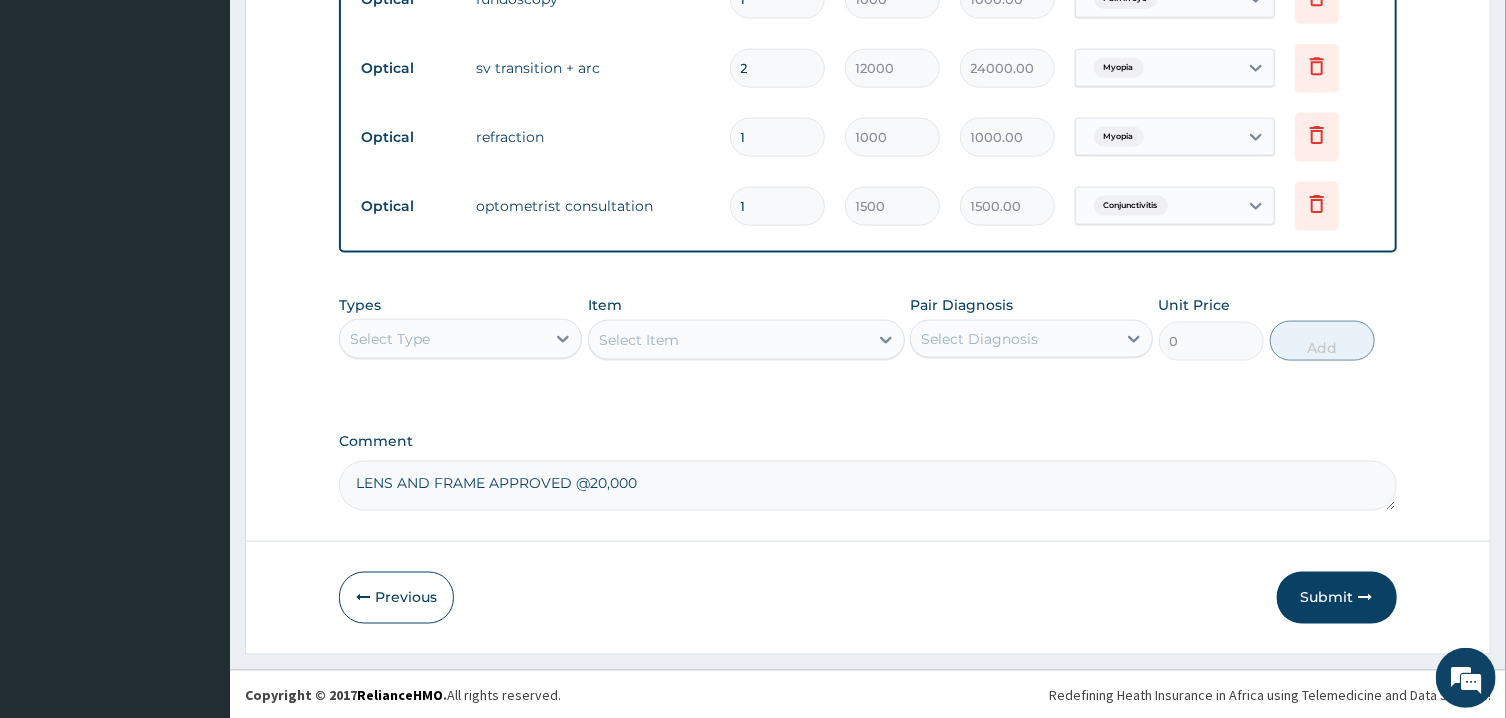 click on "Submit" at bounding box center (1337, 598) 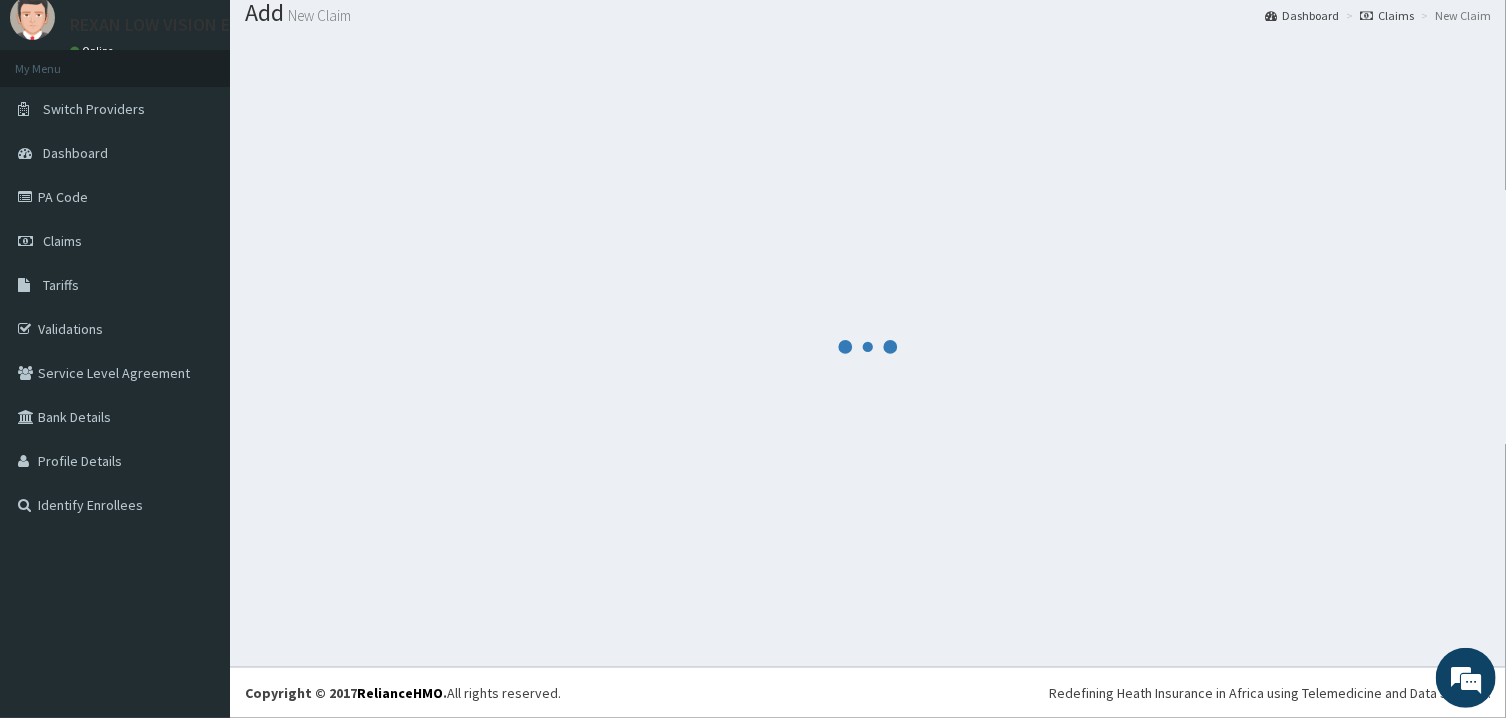 scroll, scrollTop: 64, scrollLeft: 0, axis: vertical 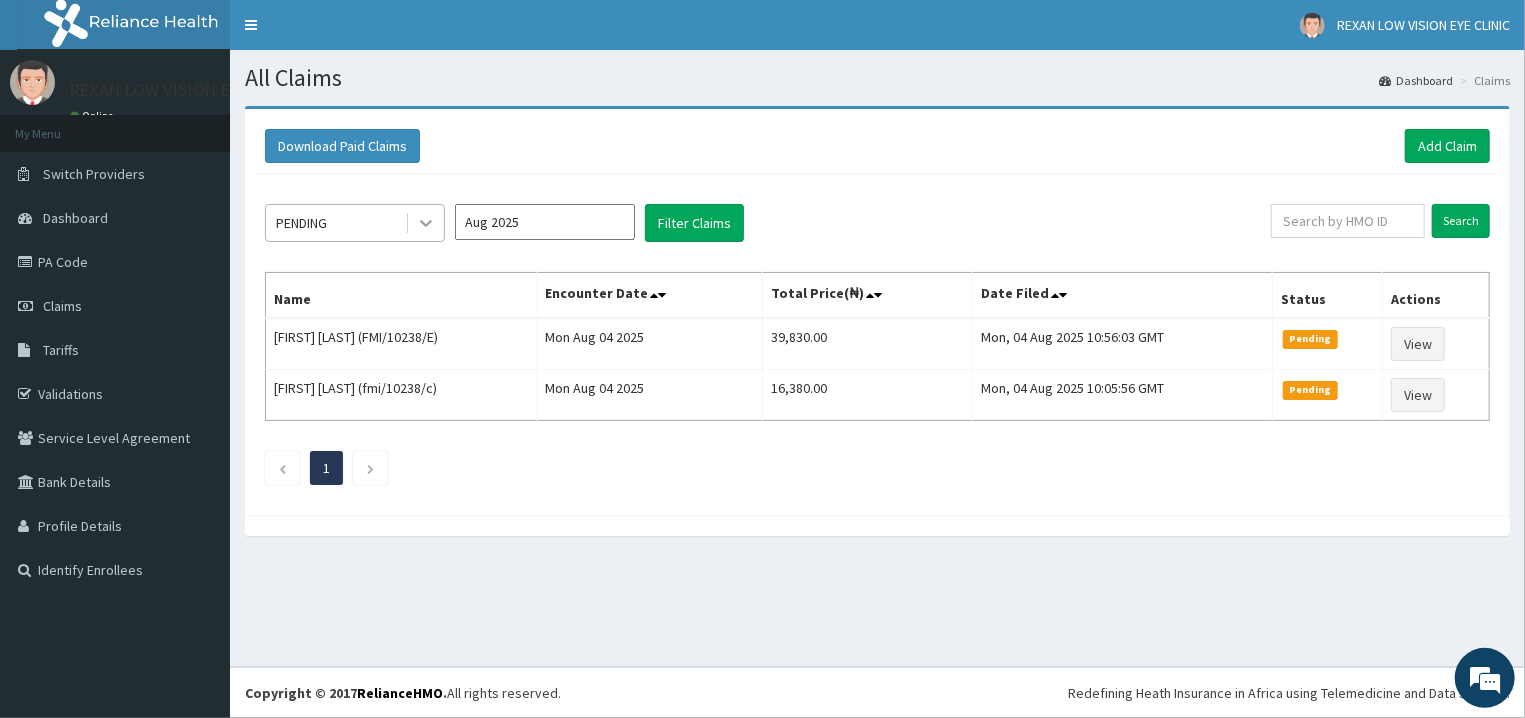 click at bounding box center [426, 223] 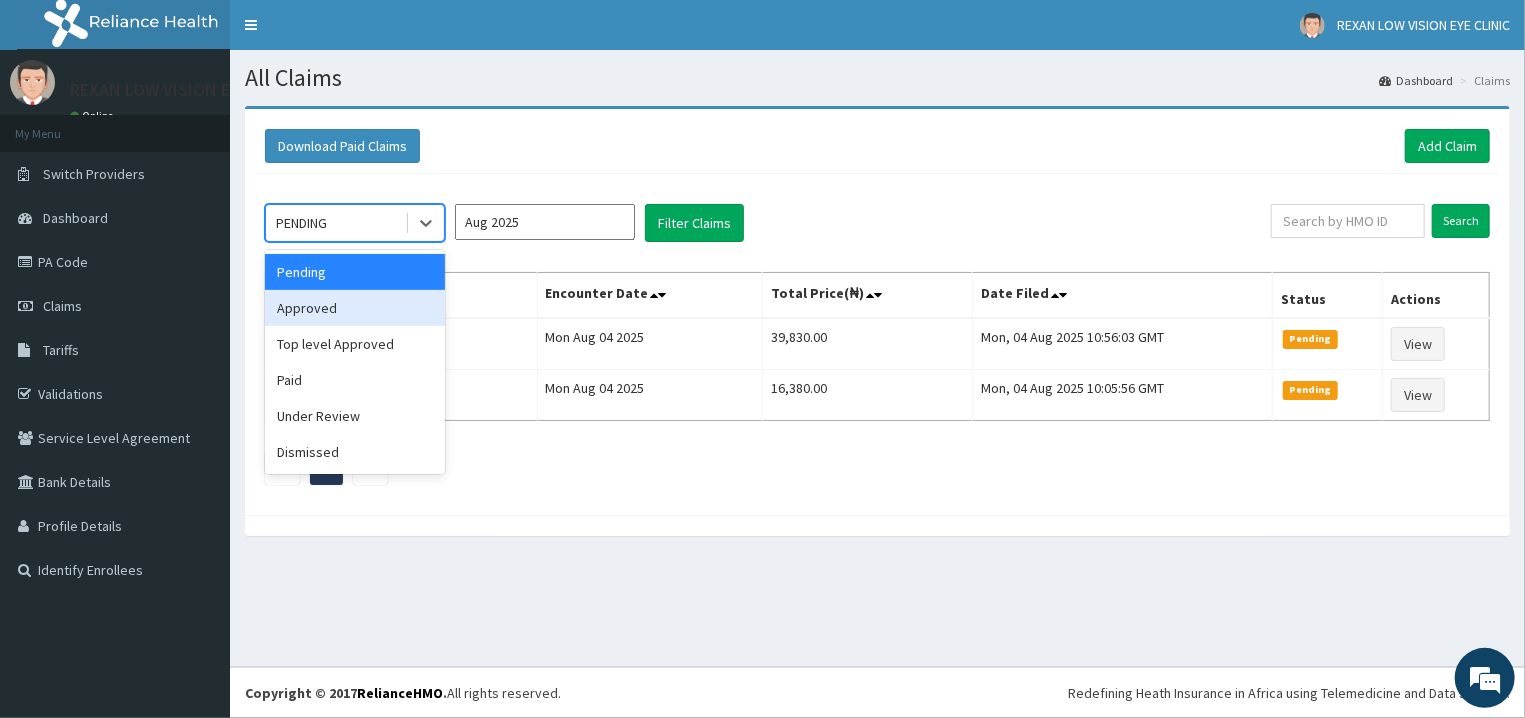 click on "Approved" at bounding box center (355, 308) 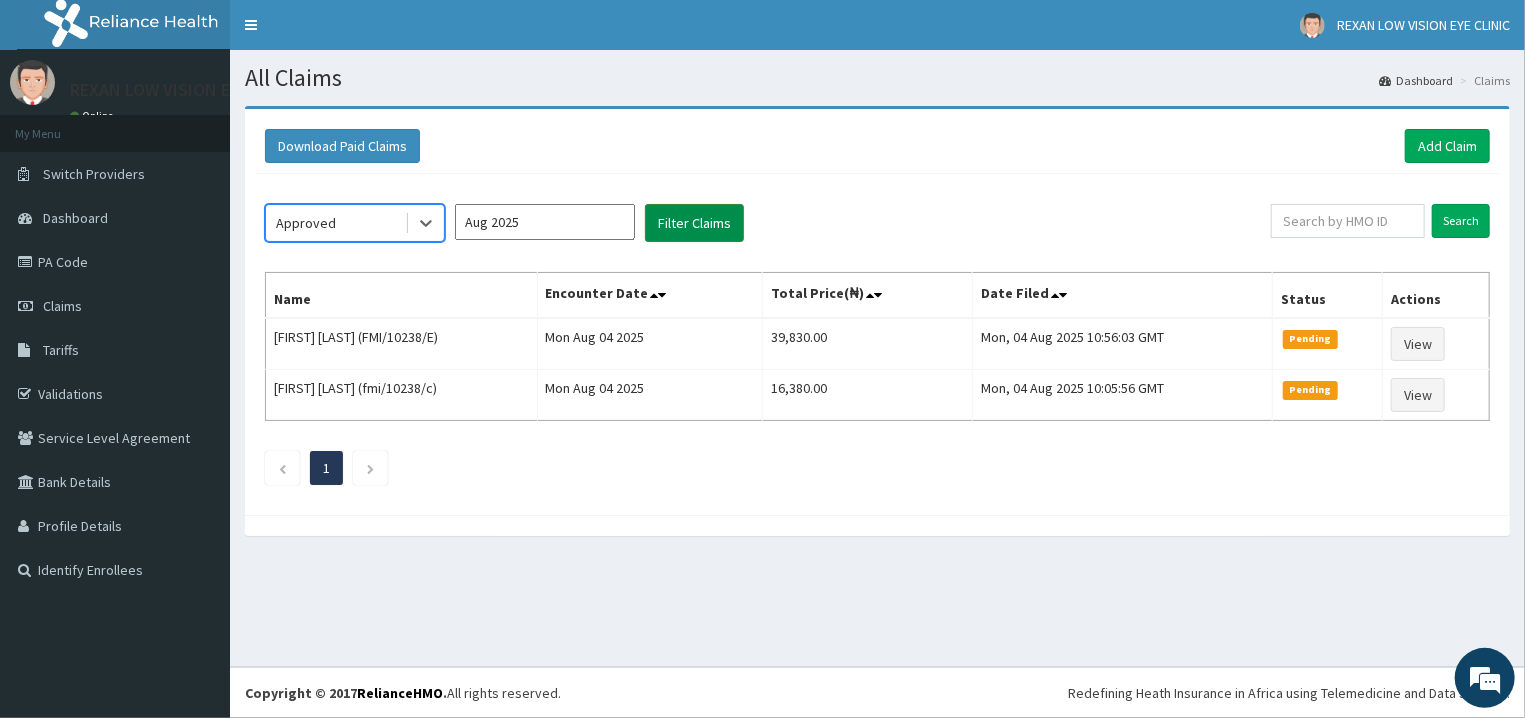 click on "Filter Claims" at bounding box center (694, 223) 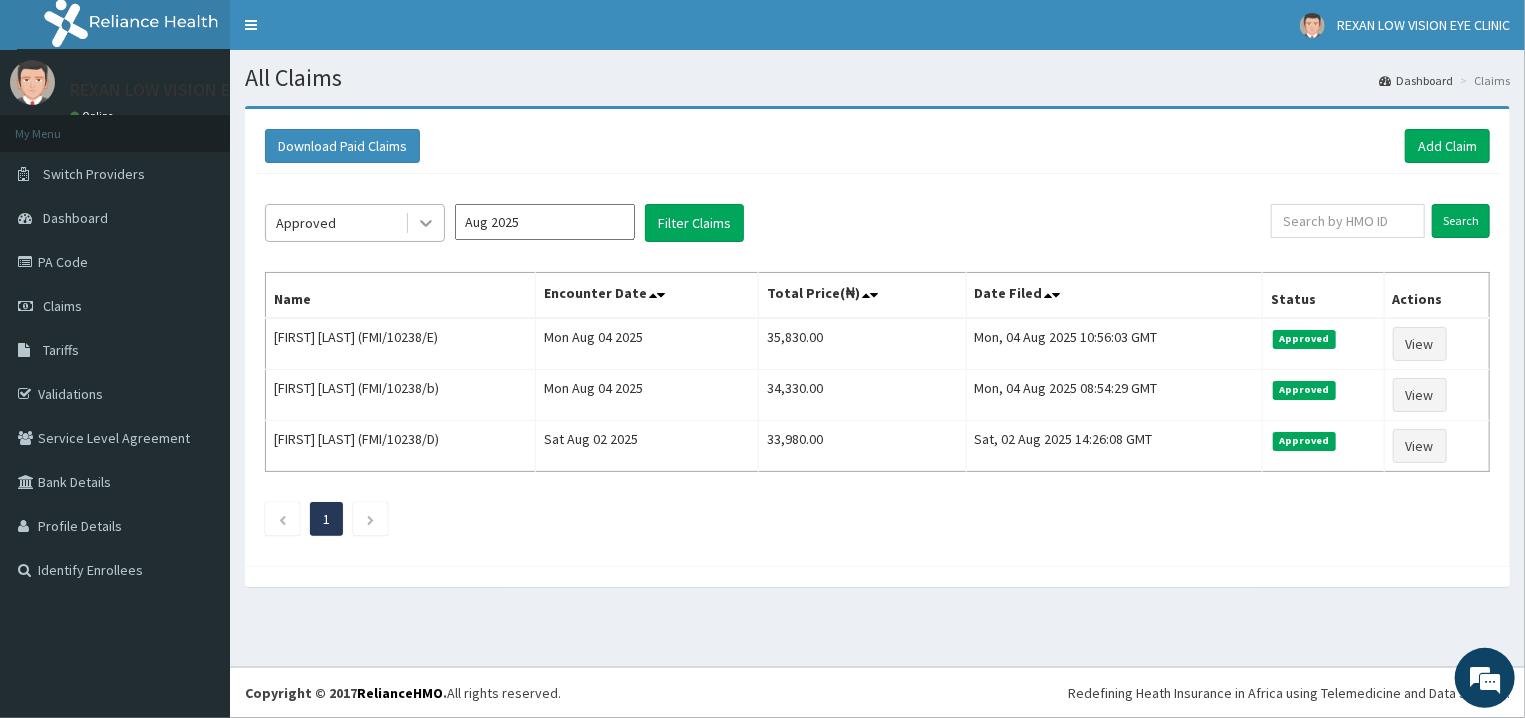 click 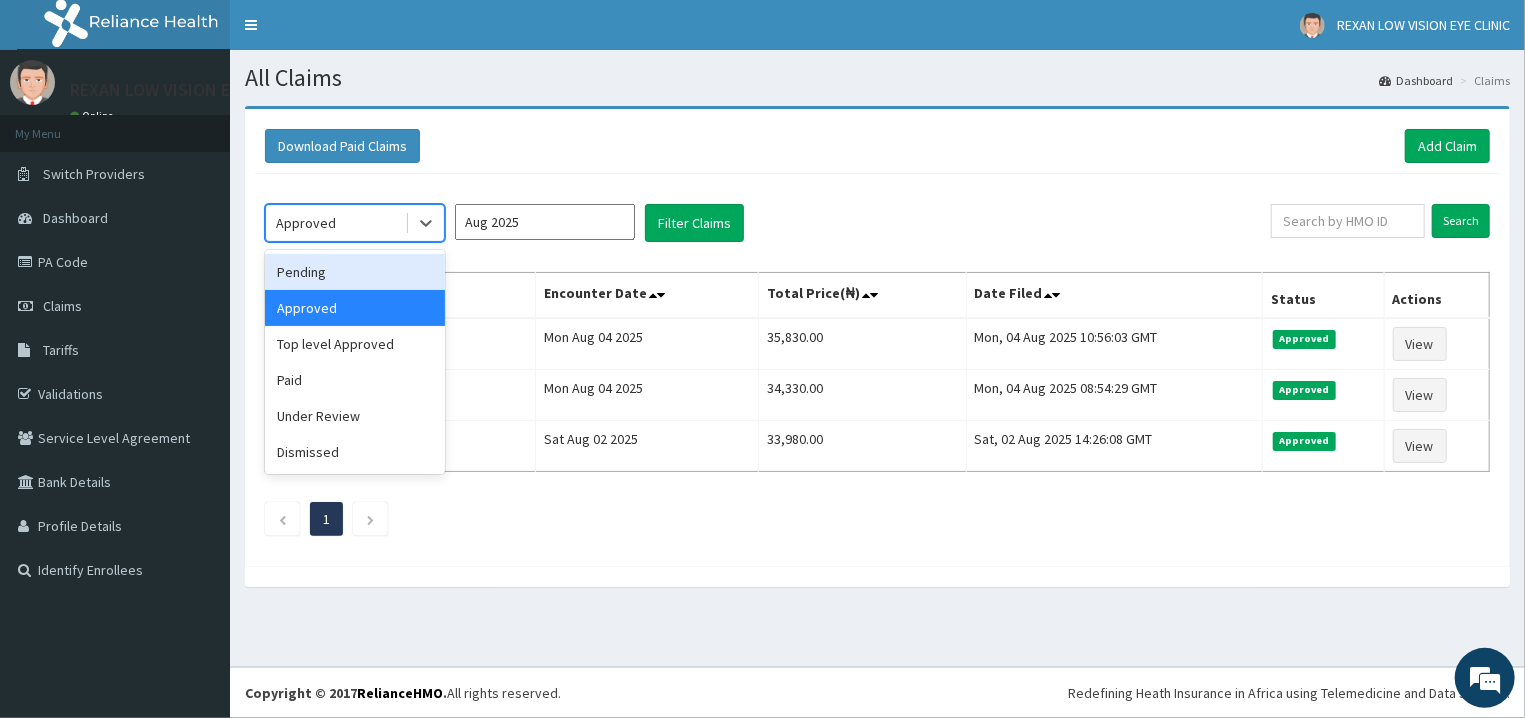 click on "Pending" at bounding box center [355, 272] 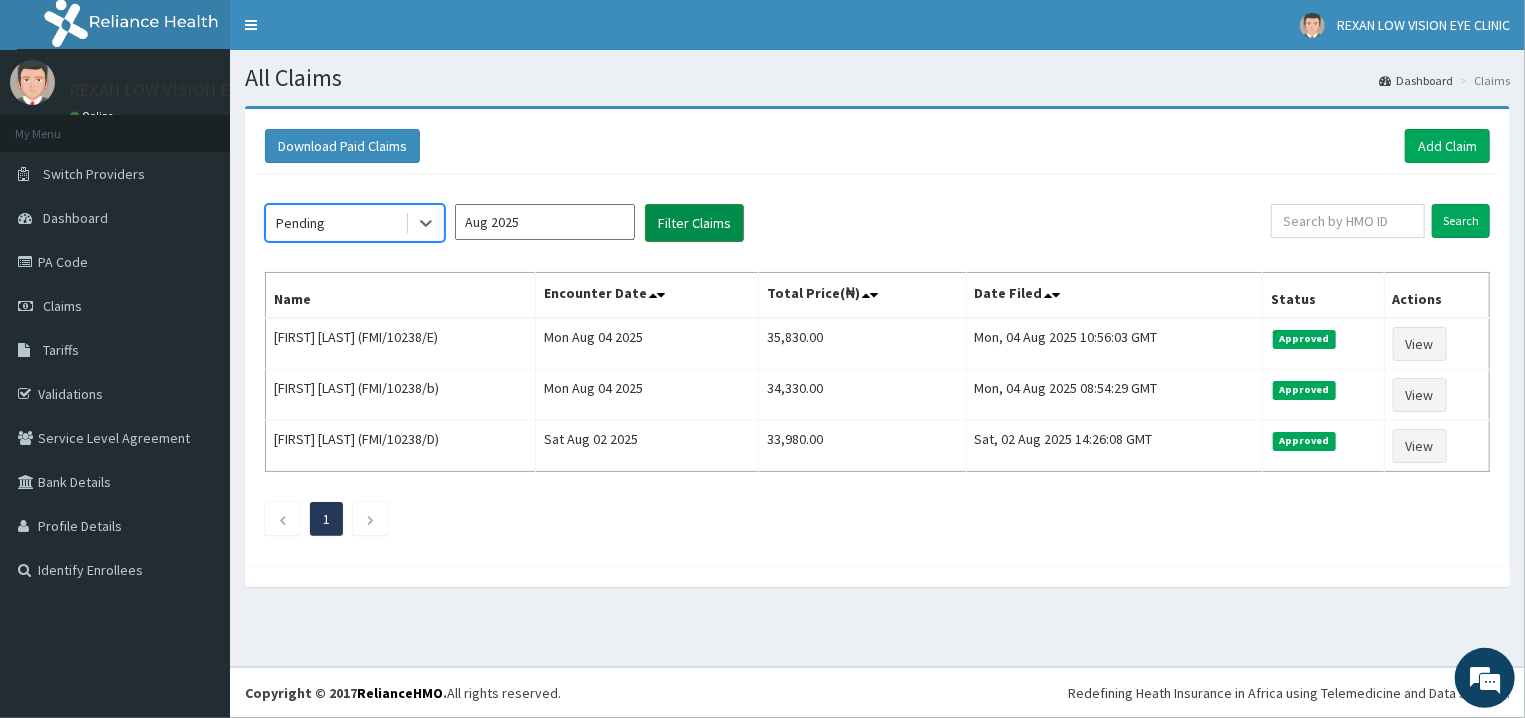 click on "Filter Claims" at bounding box center (694, 223) 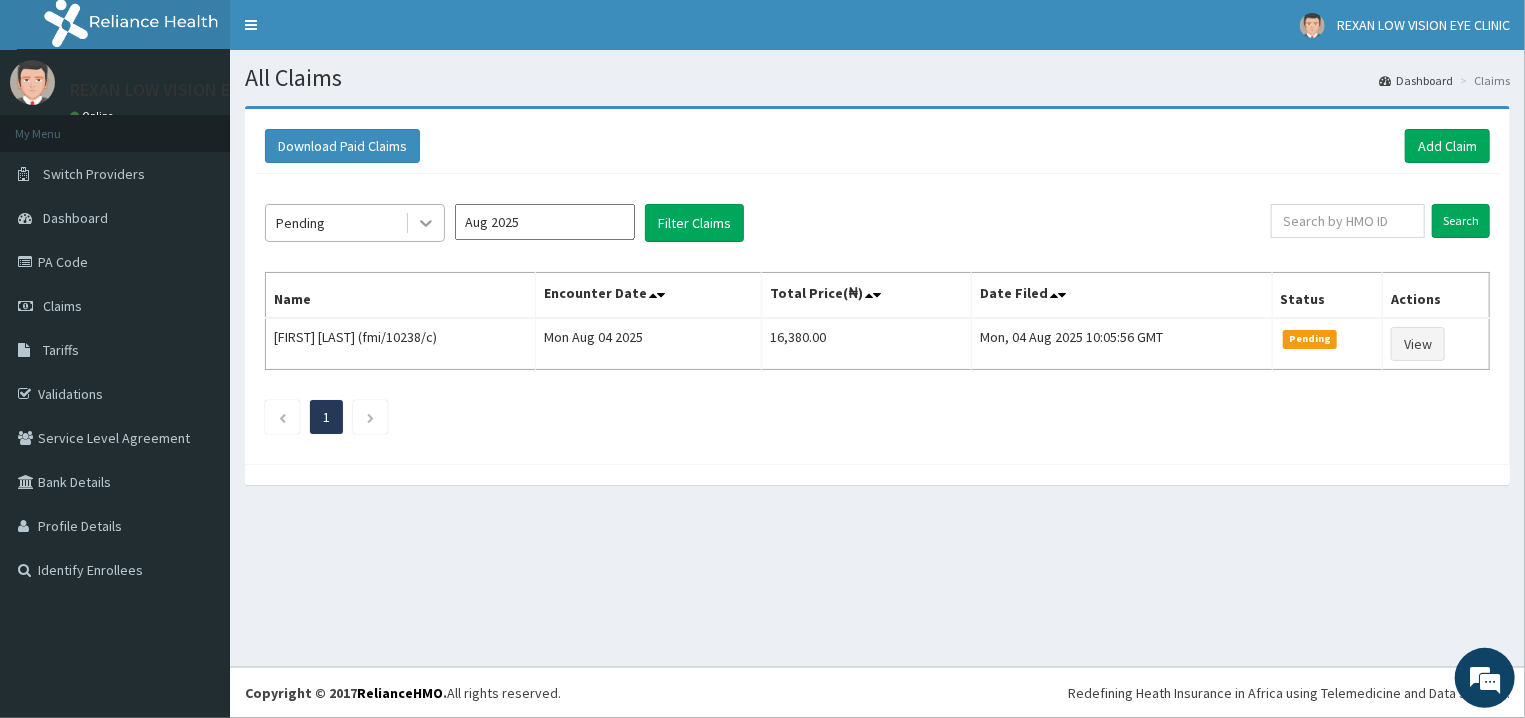 click 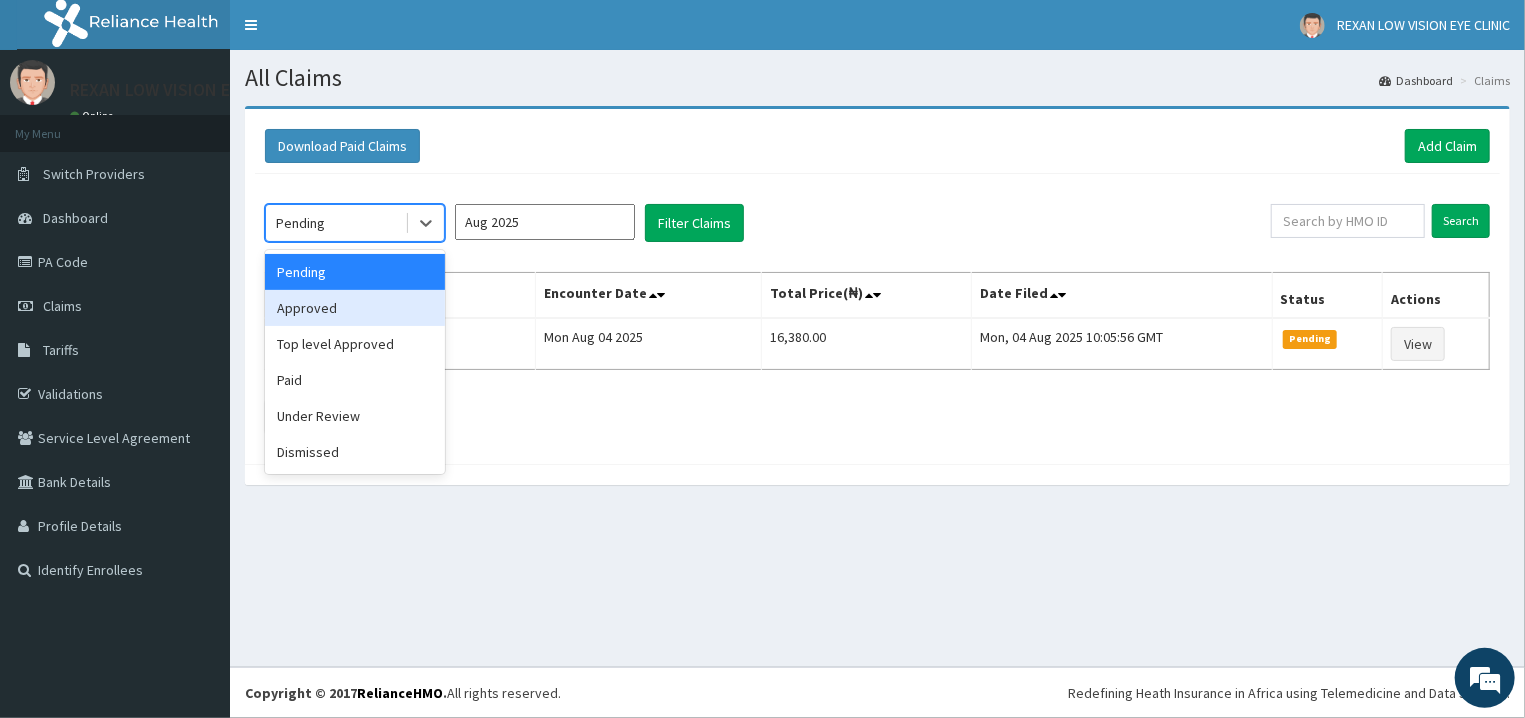 click on "Approved" at bounding box center [355, 308] 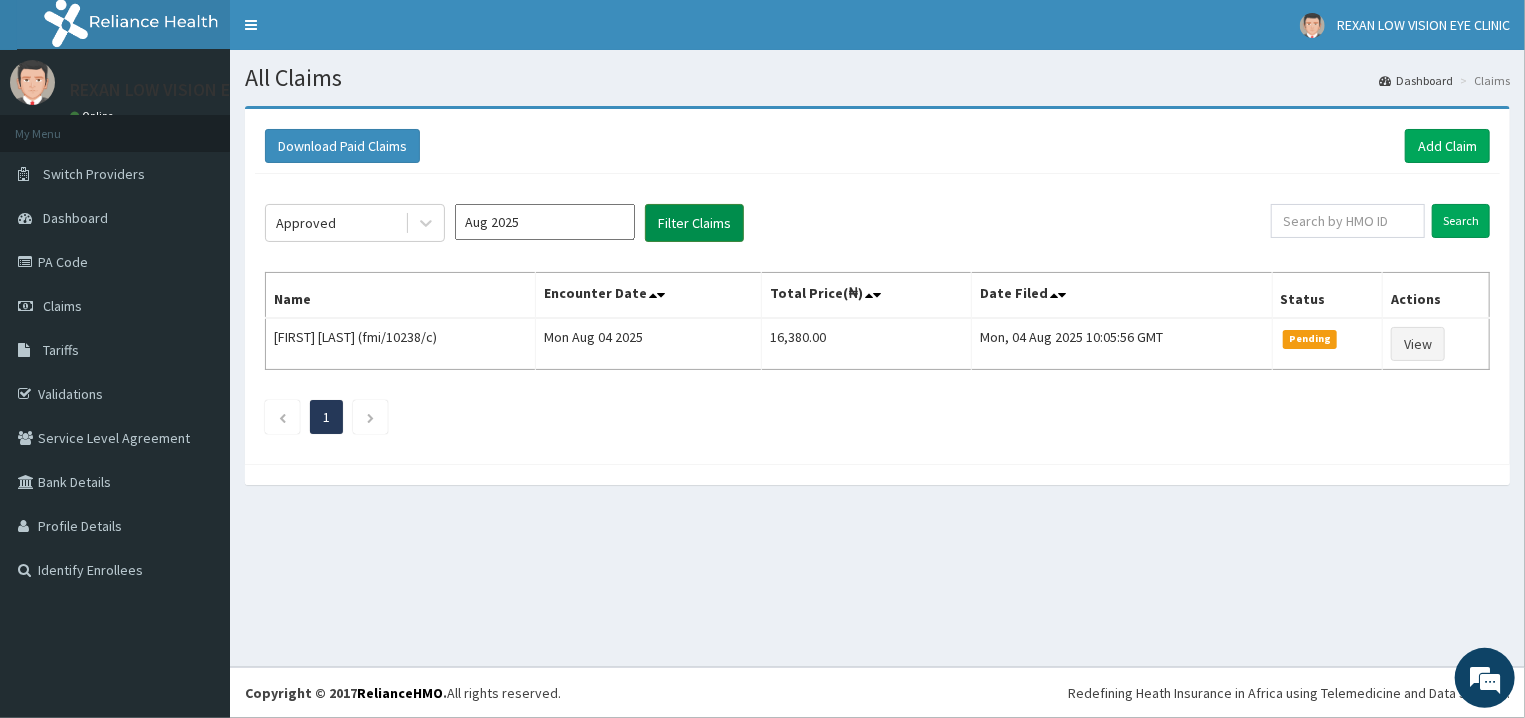 click on "Filter Claims" at bounding box center [694, 223] 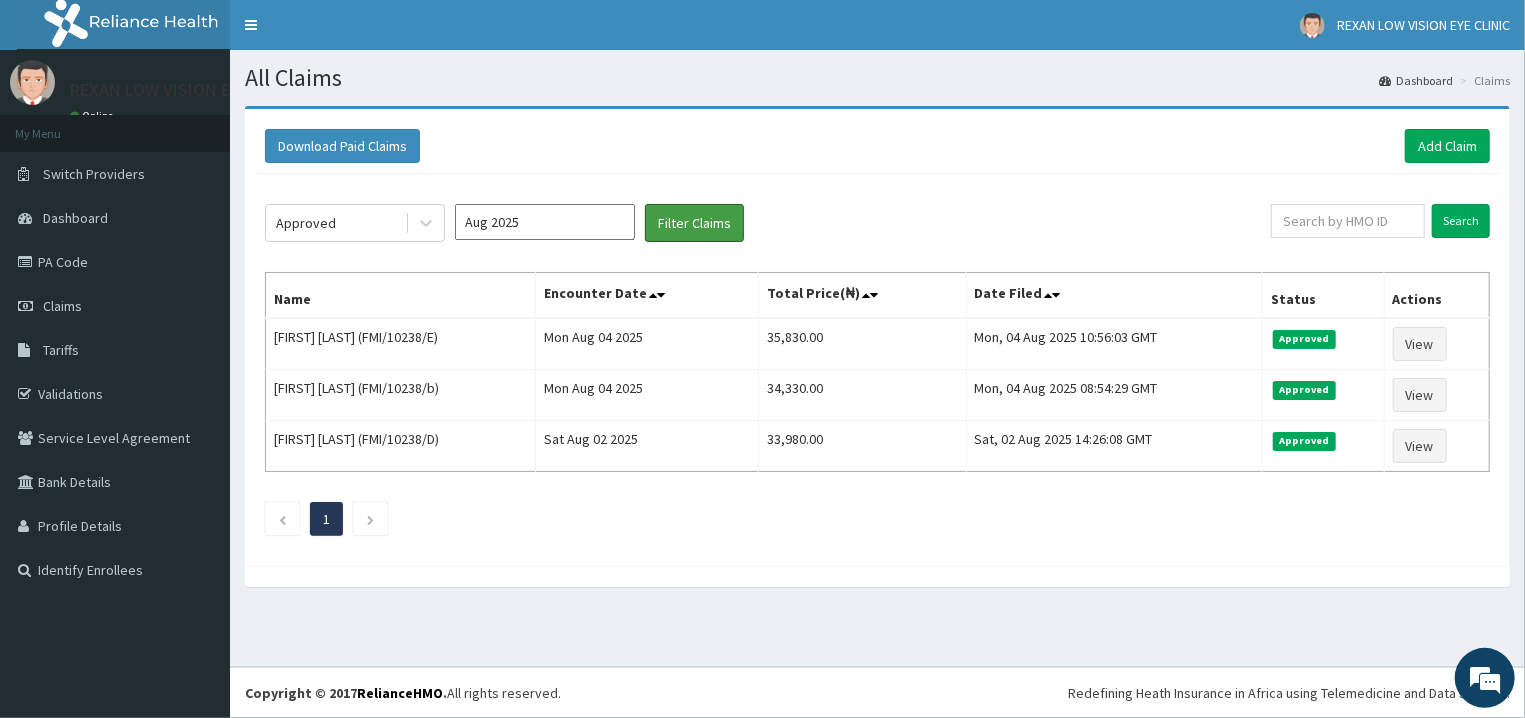 type 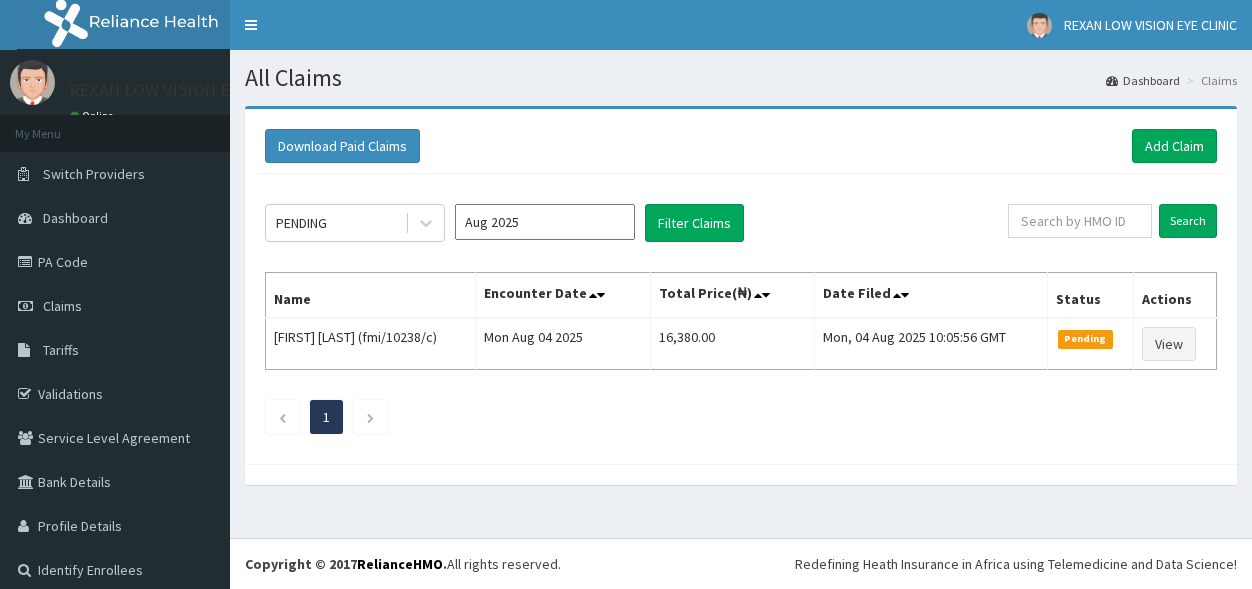 scroll, scrollTop: 0, scrollLeft: 0, axis: both 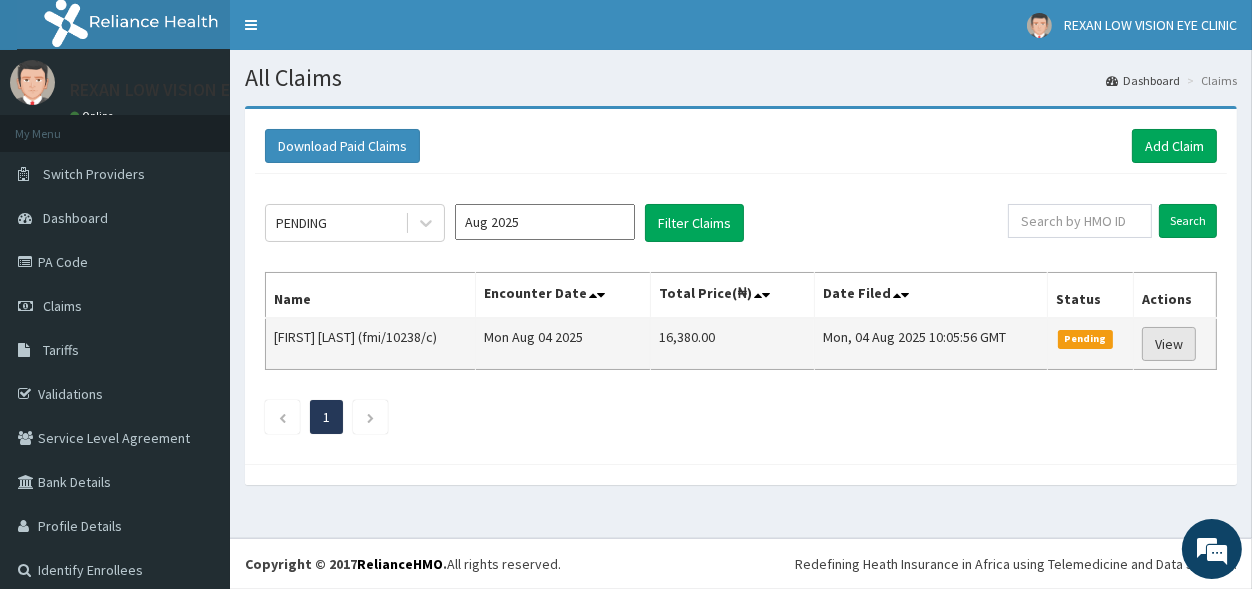 click on "View" at bounding box center (1169, 344) 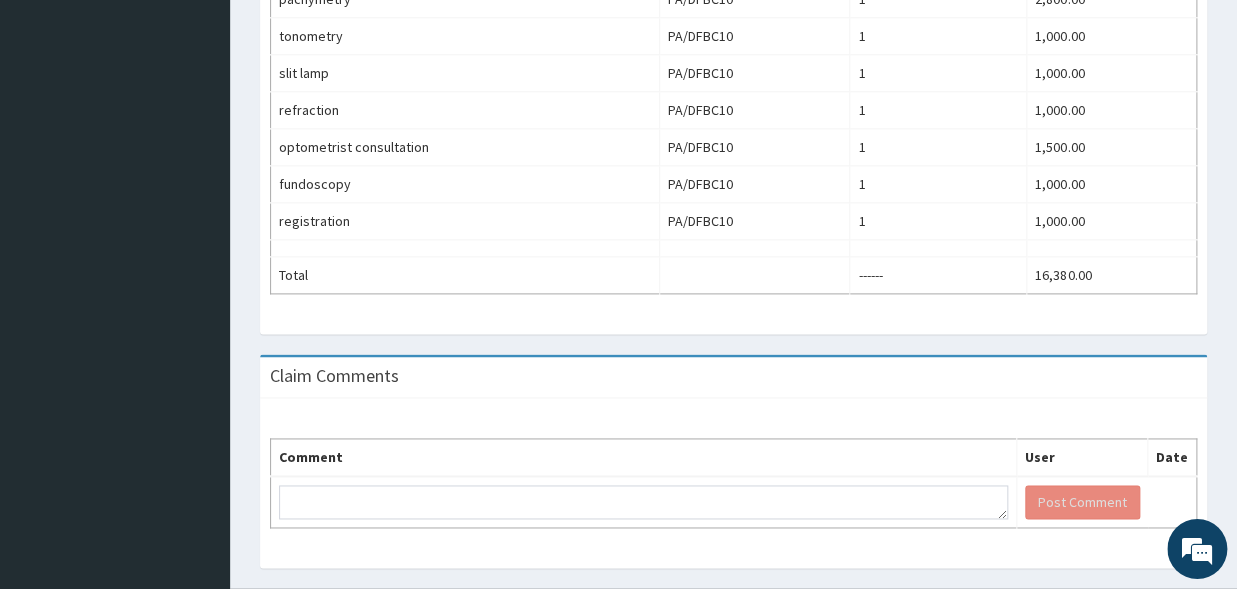 scroll, scrollTop: 880, scrollLeft: 0, axis: vertical 